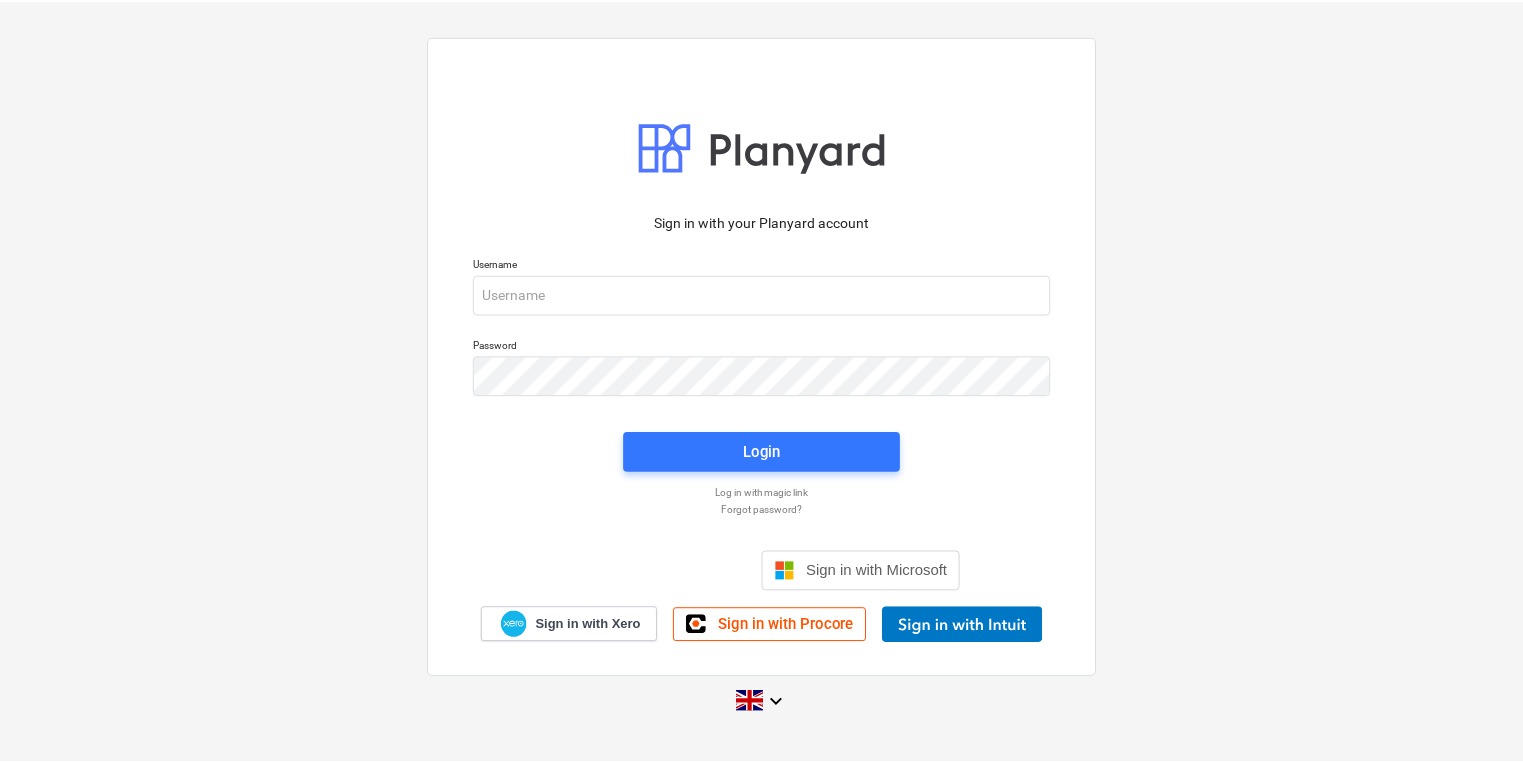 scroll, scrollTop: 0, scrollLeft: 0, axis: both 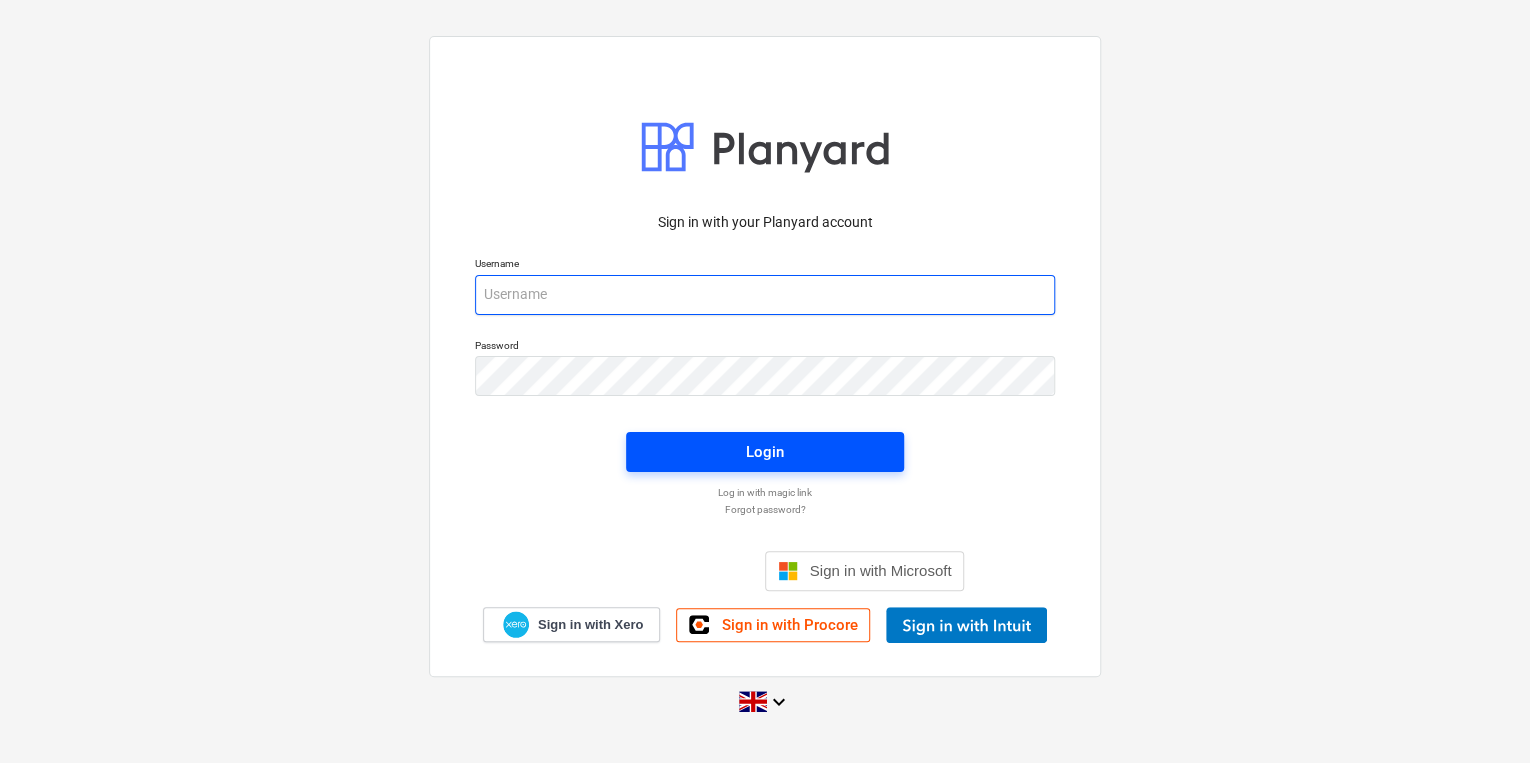 type on "[PERSON_NAME][EMAIL_ADDRESS][PERSON_NAME][DOMAIN_NAME]" 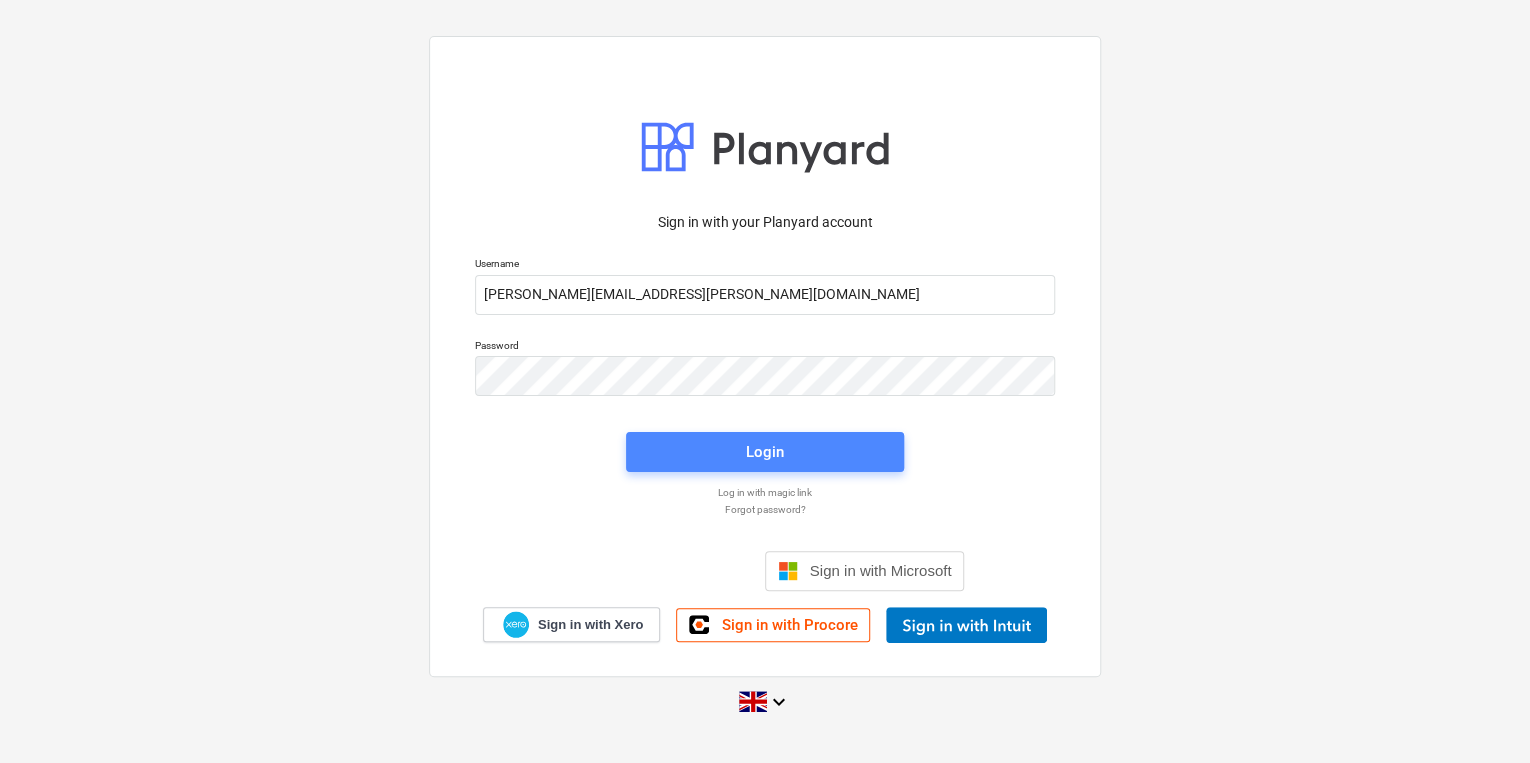 click on "Login" at bounding box center [765, 452] 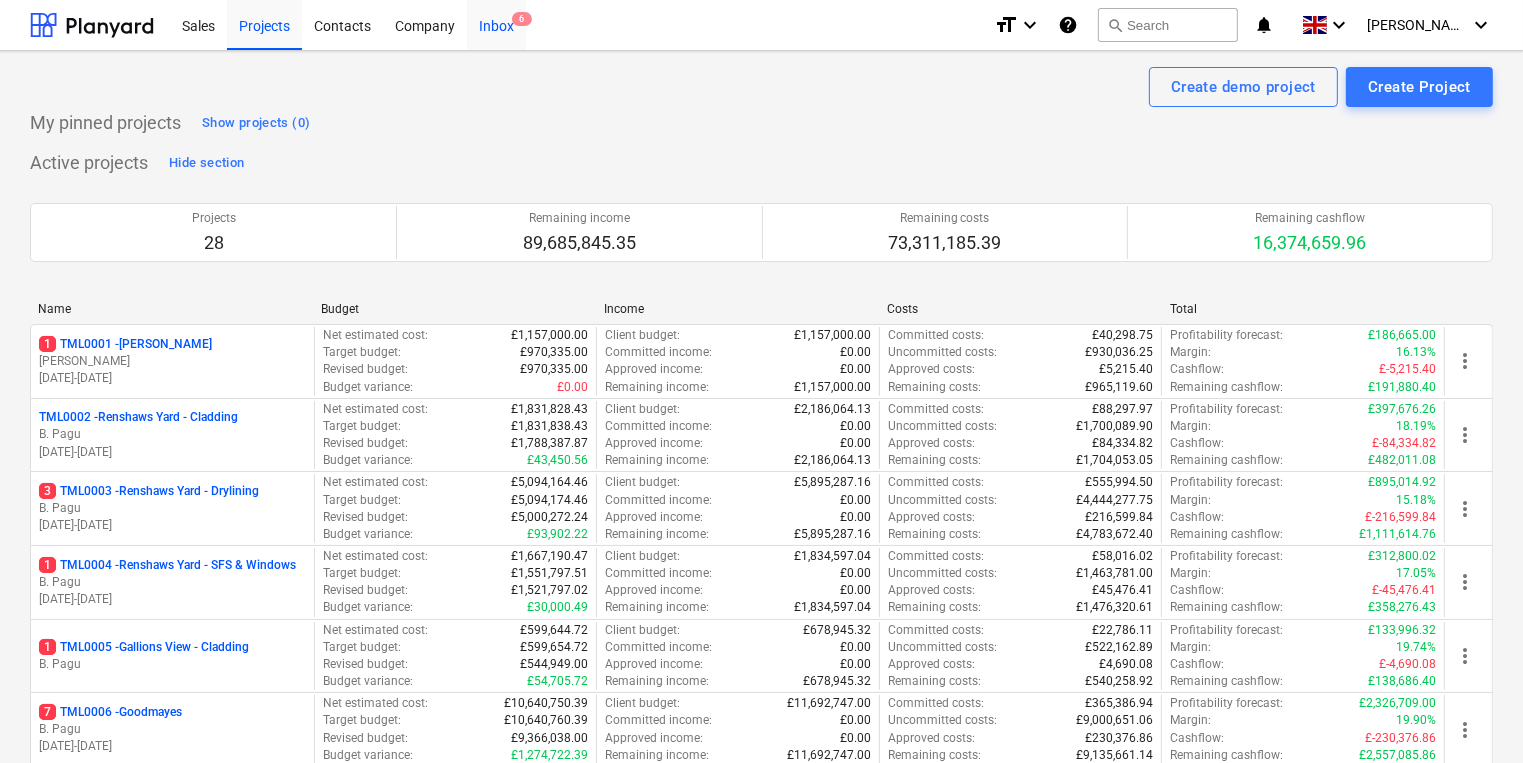 click on "Inbox 6" at bounding box center (496, 24) 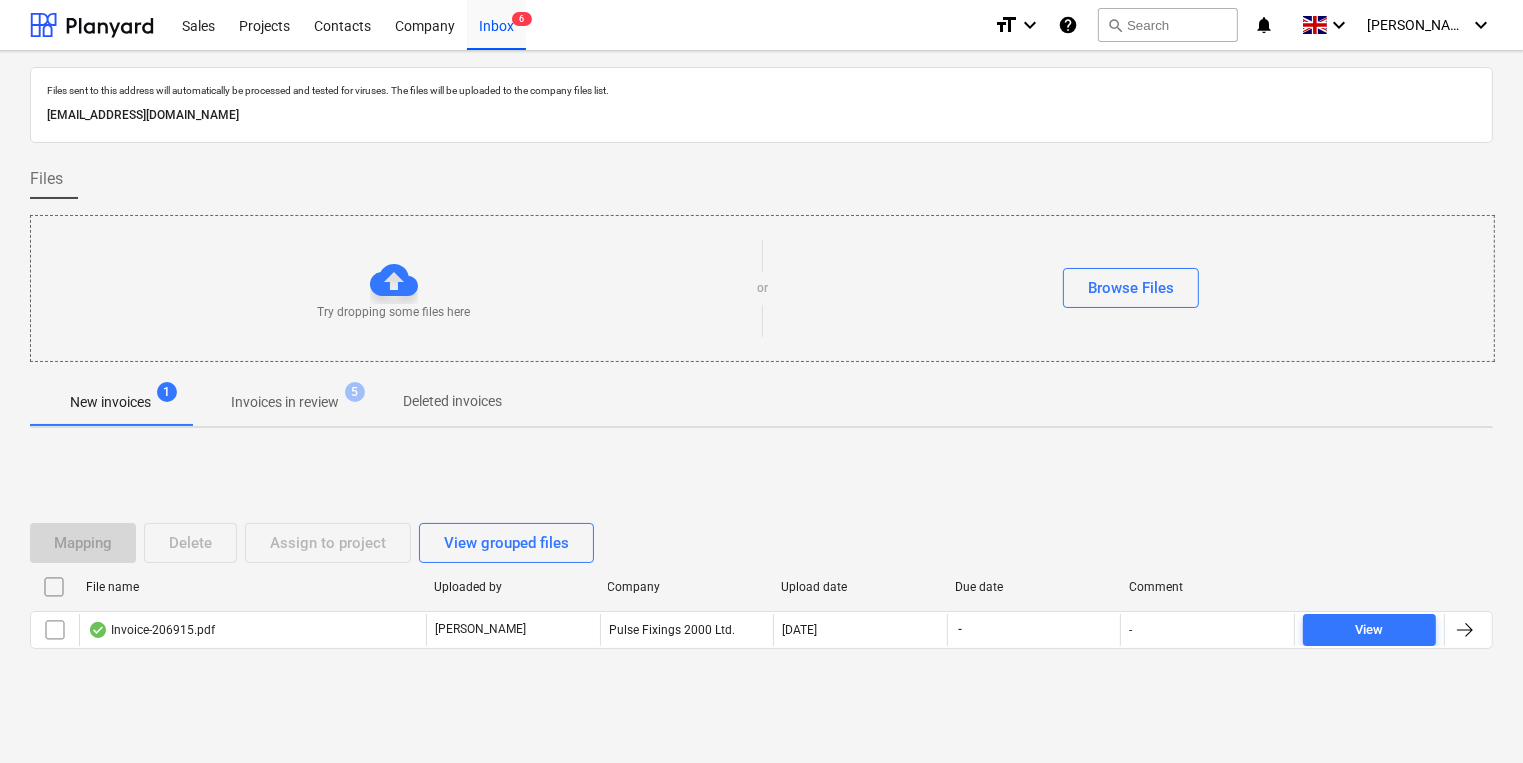 click on "New invoices" at bounding box center [110, 402] 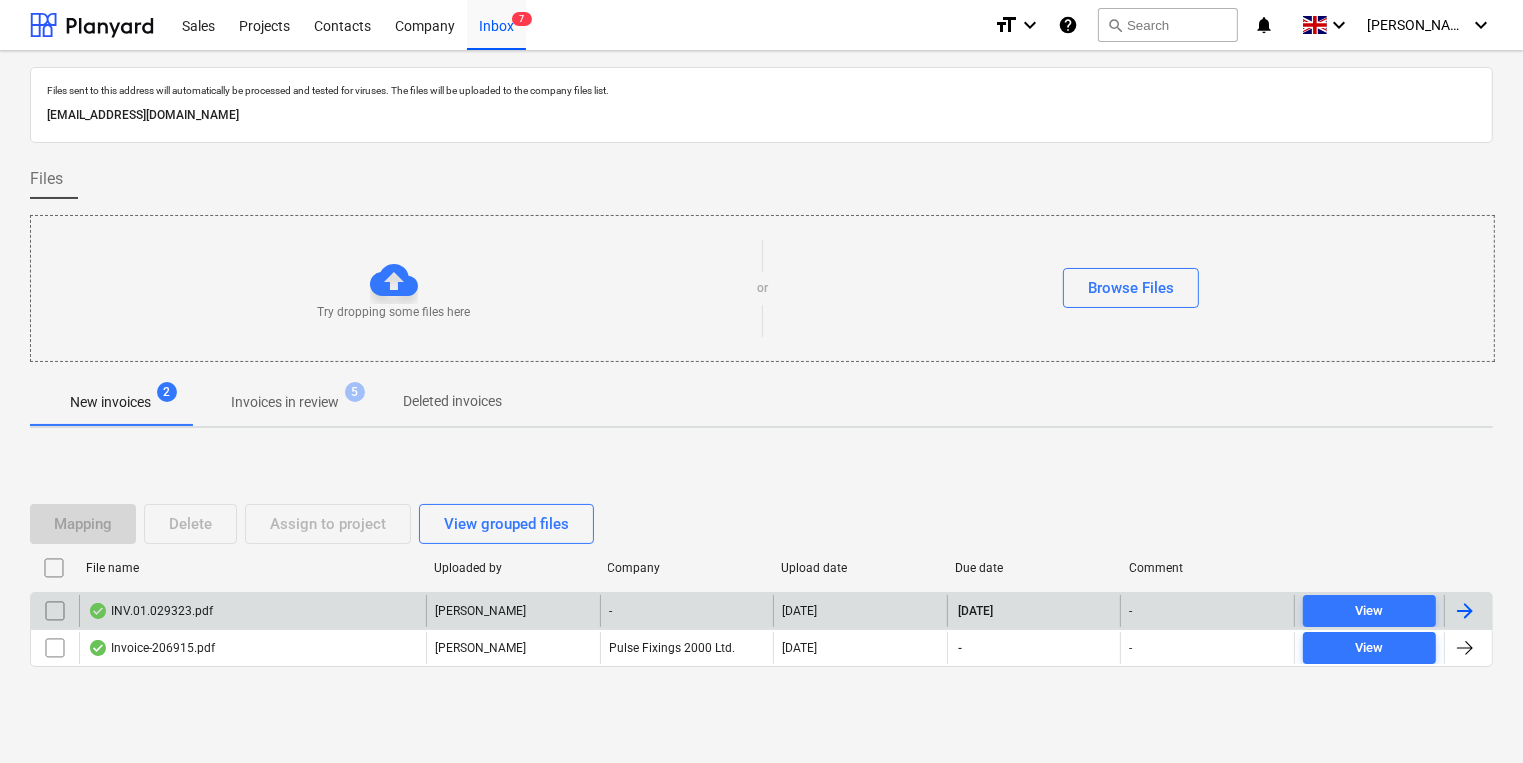 click on "INV.01.029323.pdf" at bounding box center [252, 611] 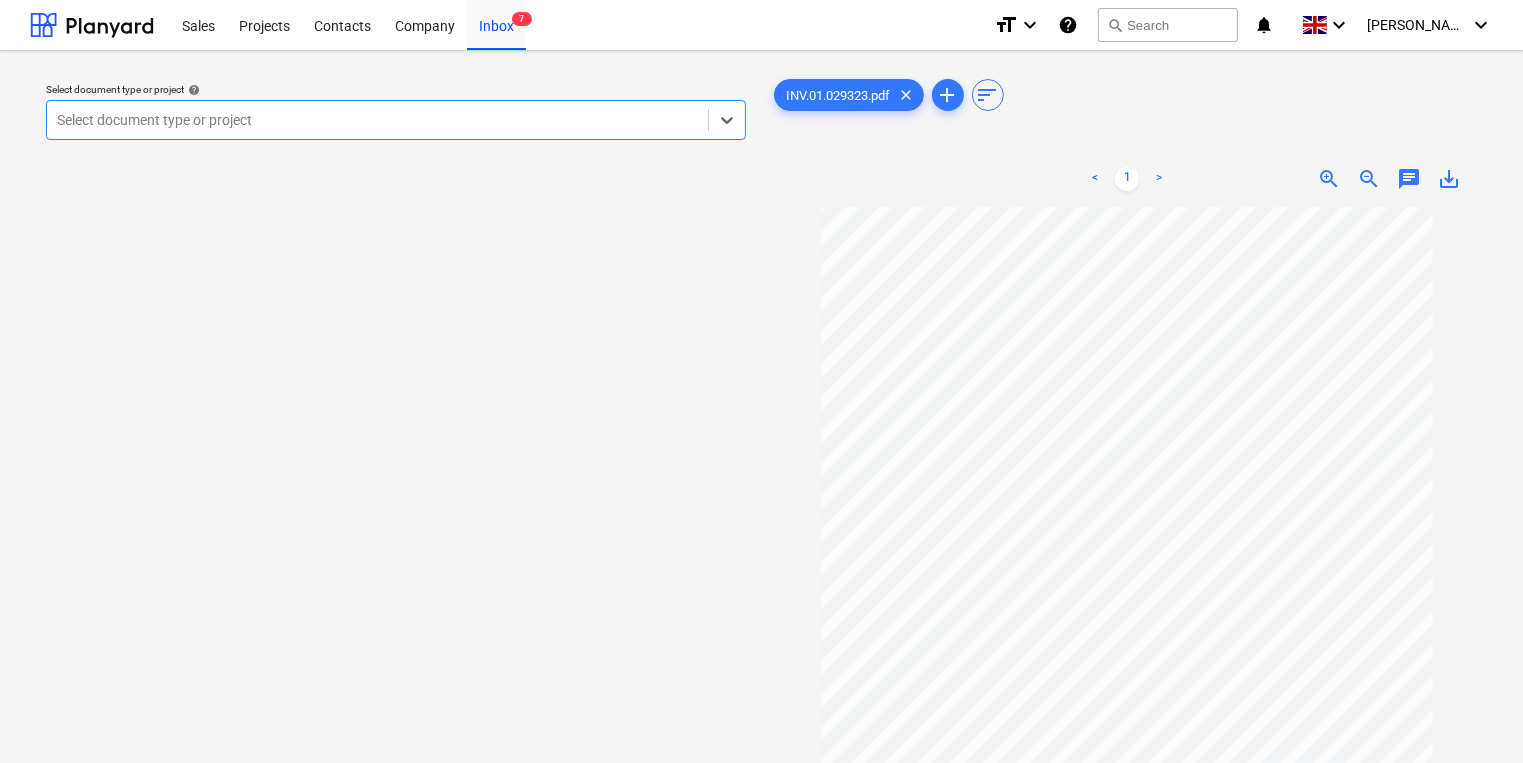 scroll, scrollTop: 88, scrollLeft: 0, axis: vertical 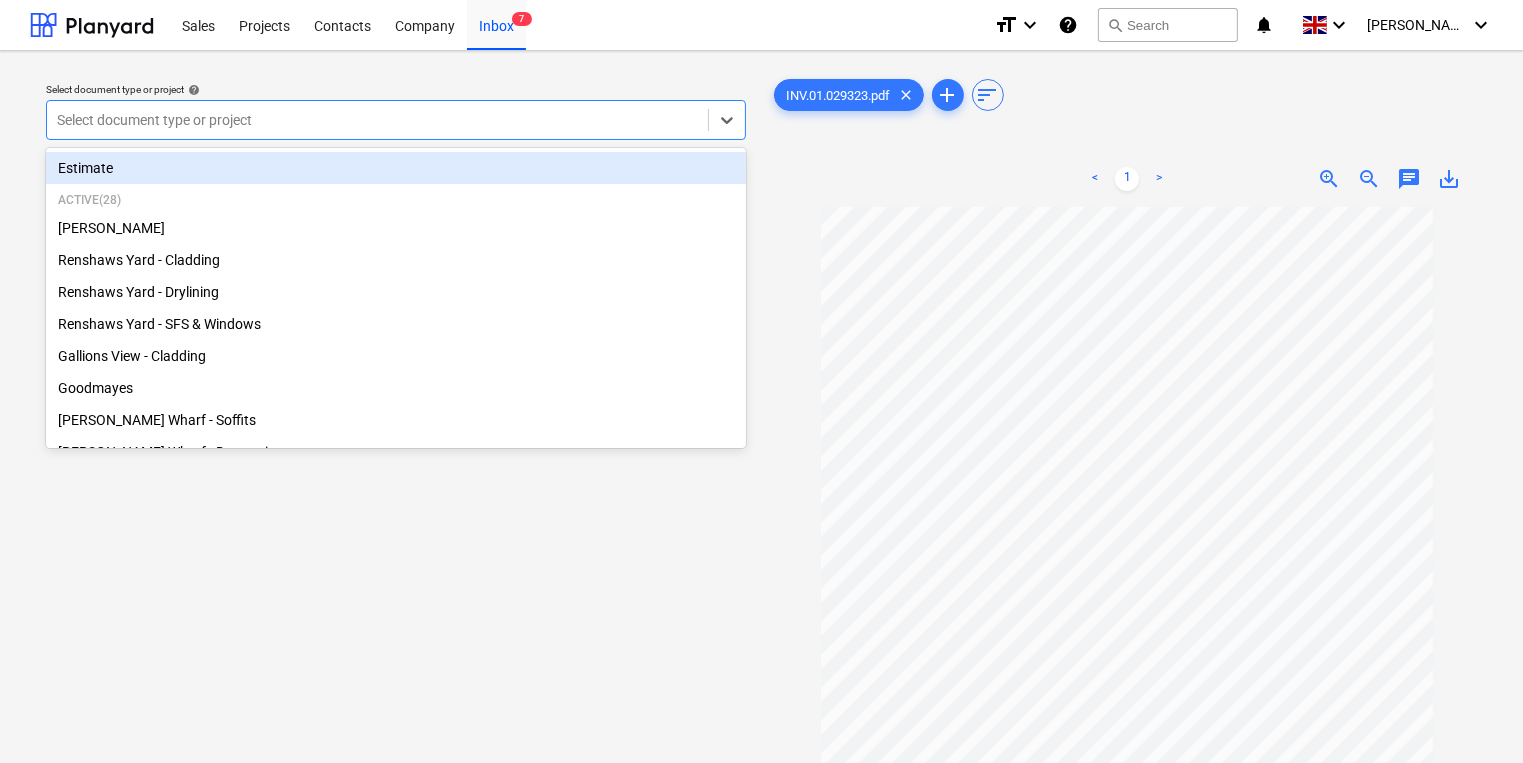 click at bounding box center [377, 120] 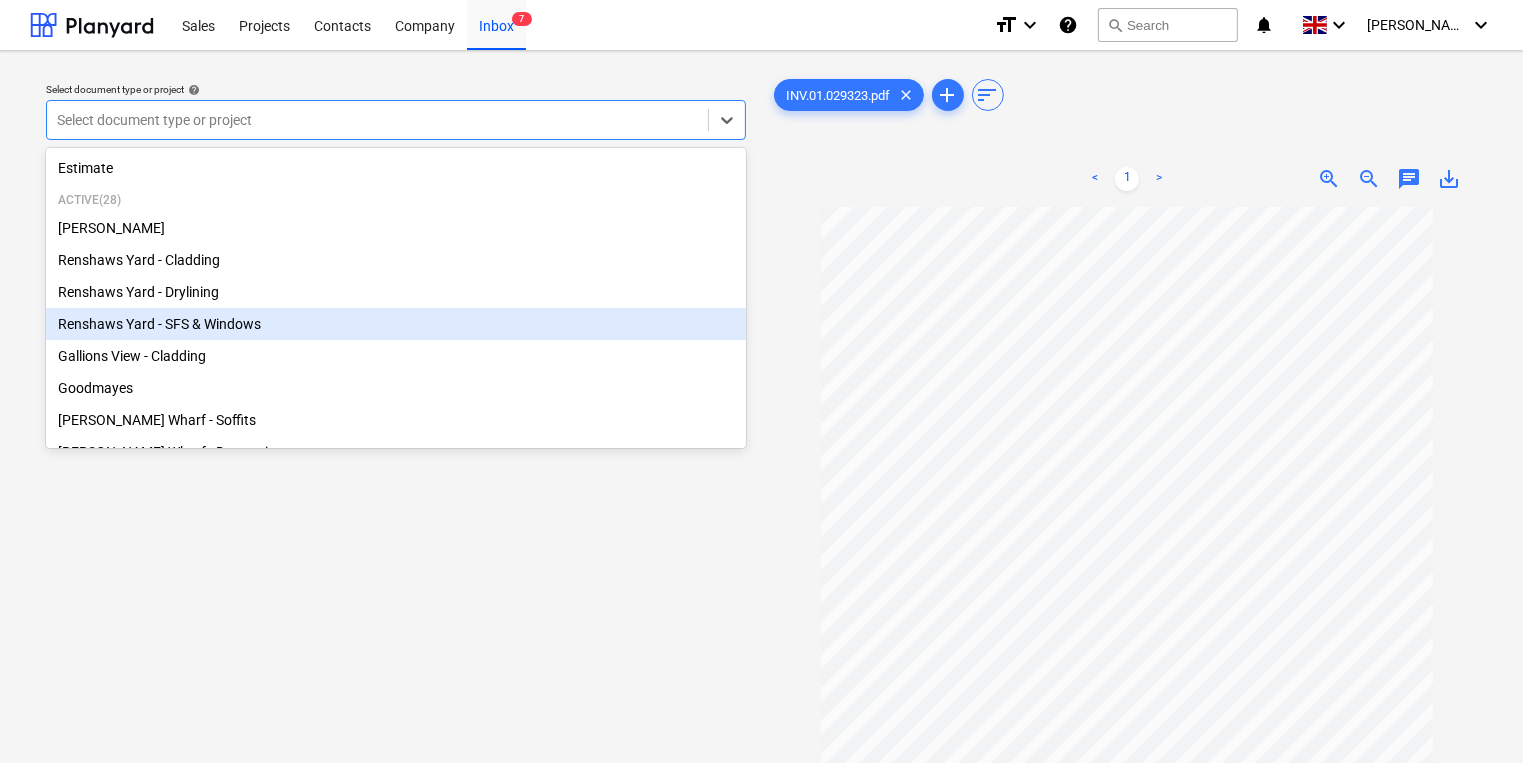 scroll, scrollTop: 400, scrollLeft: 0, axis: vertical 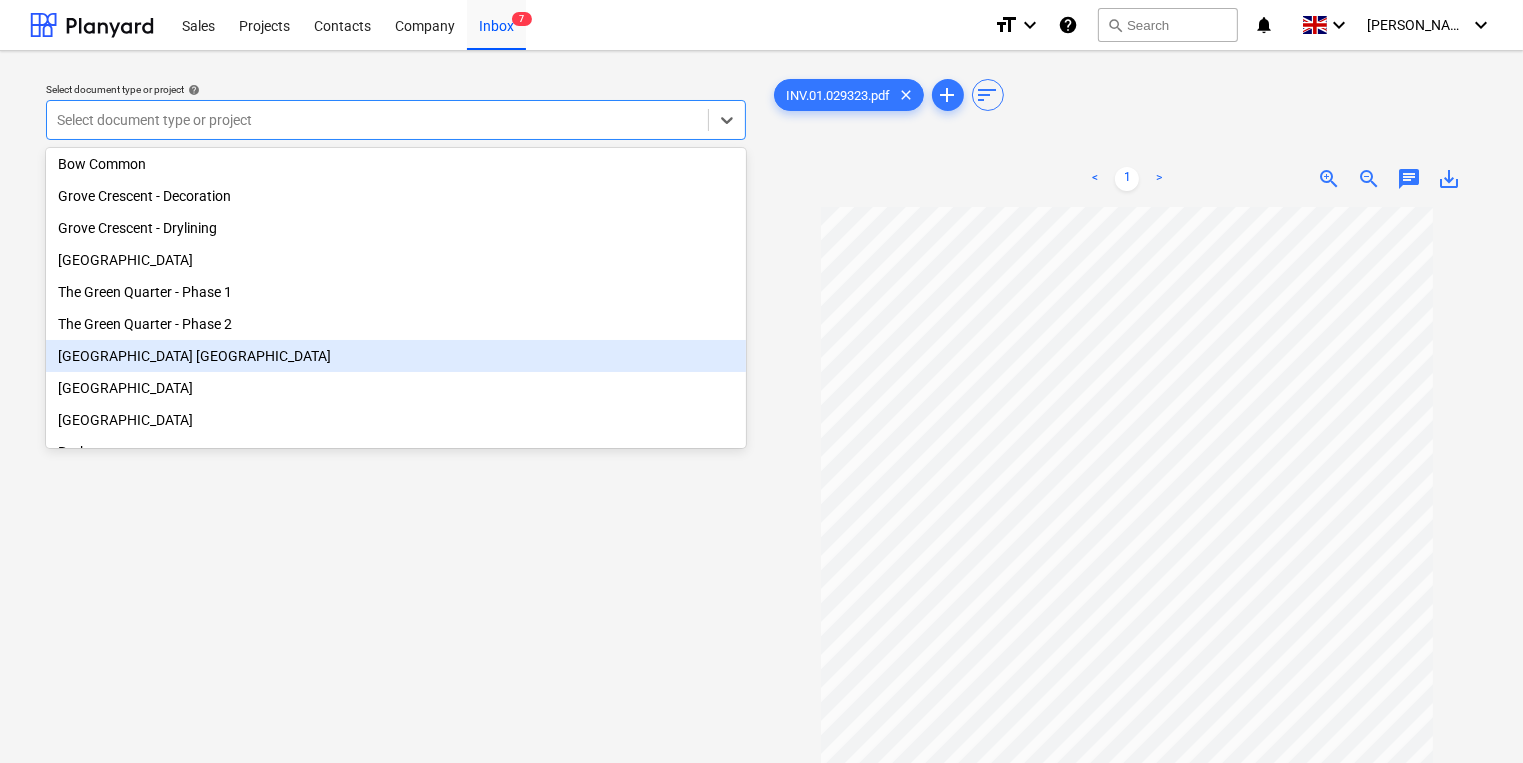 click on "[GEOGRAPHIC_DATA] [GEOGRAPHIC_DATA]" at bounding box center [396, 356] 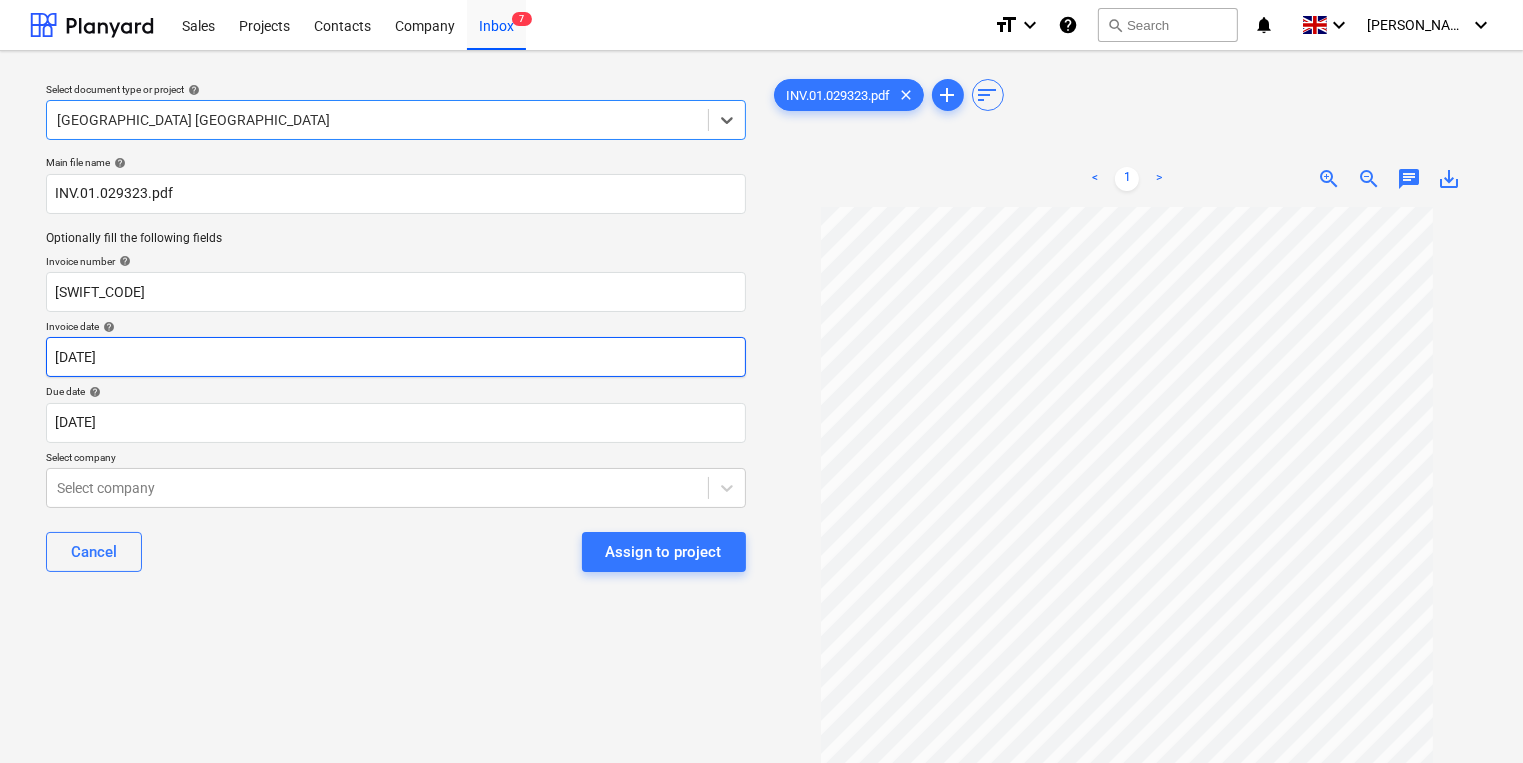 click on "Sales Projects Contacts Company Inbox 7 format_size keyboard_arrow_down help search Search notifications 0 keyboard_arrow_down [PERSON_NAME] keyboard_arrow_down Select document type or project help option [GEOGRAPHIC_DATA] [GEOGRAPHIC_DATA], selected.   Select is focused ,type to refine list, press Down to open the menu,  [GEOGRAPHIC_DATA] East Ham Main file name help INV.01.029323.pdf Optionally fill the following fields Invoice number help [SWIFT_CODE] Invoice date help [DATE] [DATE] Press the down arrow key to interact with the calendar and
select a date. Press the question mark key to get the keyboard shortcuts for changing dates. Due date help [DATE] [DATE] Press the down arrow key to interact with the calendar and
select a date. Press the question mark key to get the keyboard shortcuts for changing dates. Select company Select company Cancel Assign to project INV.01.029323.pdf clear add sort < 1 > zoom_in zoom_out chat 0 save_alt" at bounding box center (761, 381) 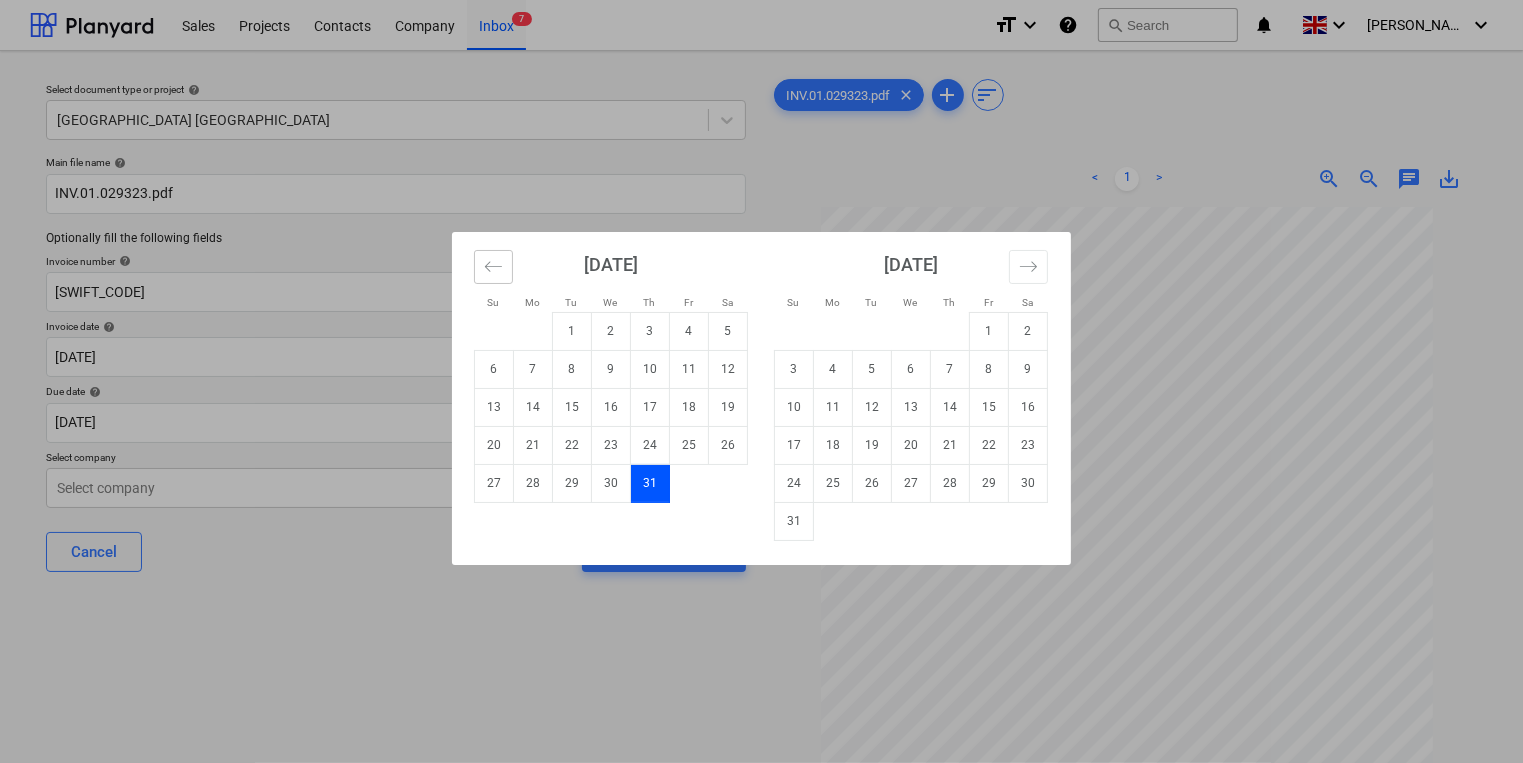 click 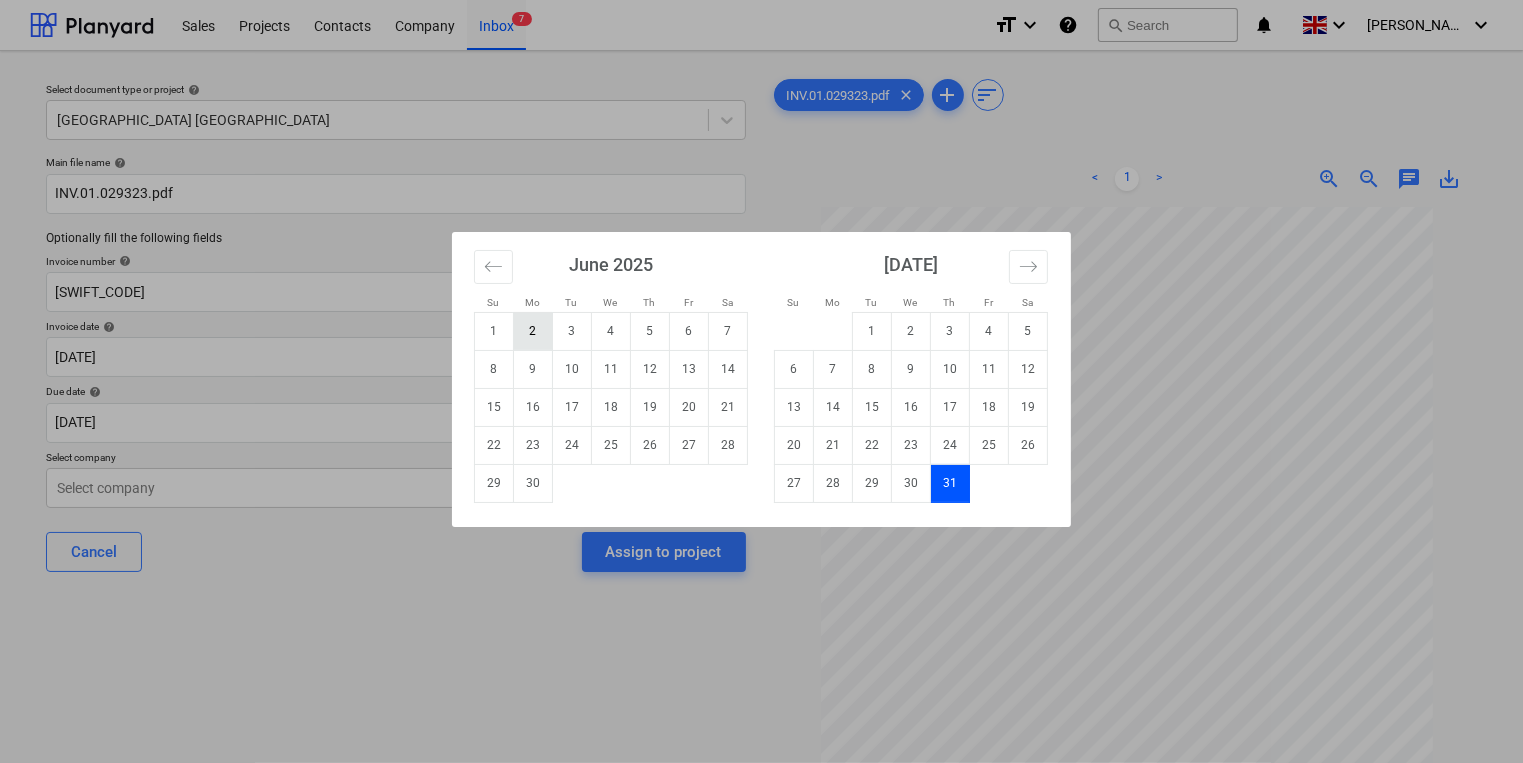 click on "2" at bounding box center [533, 331] 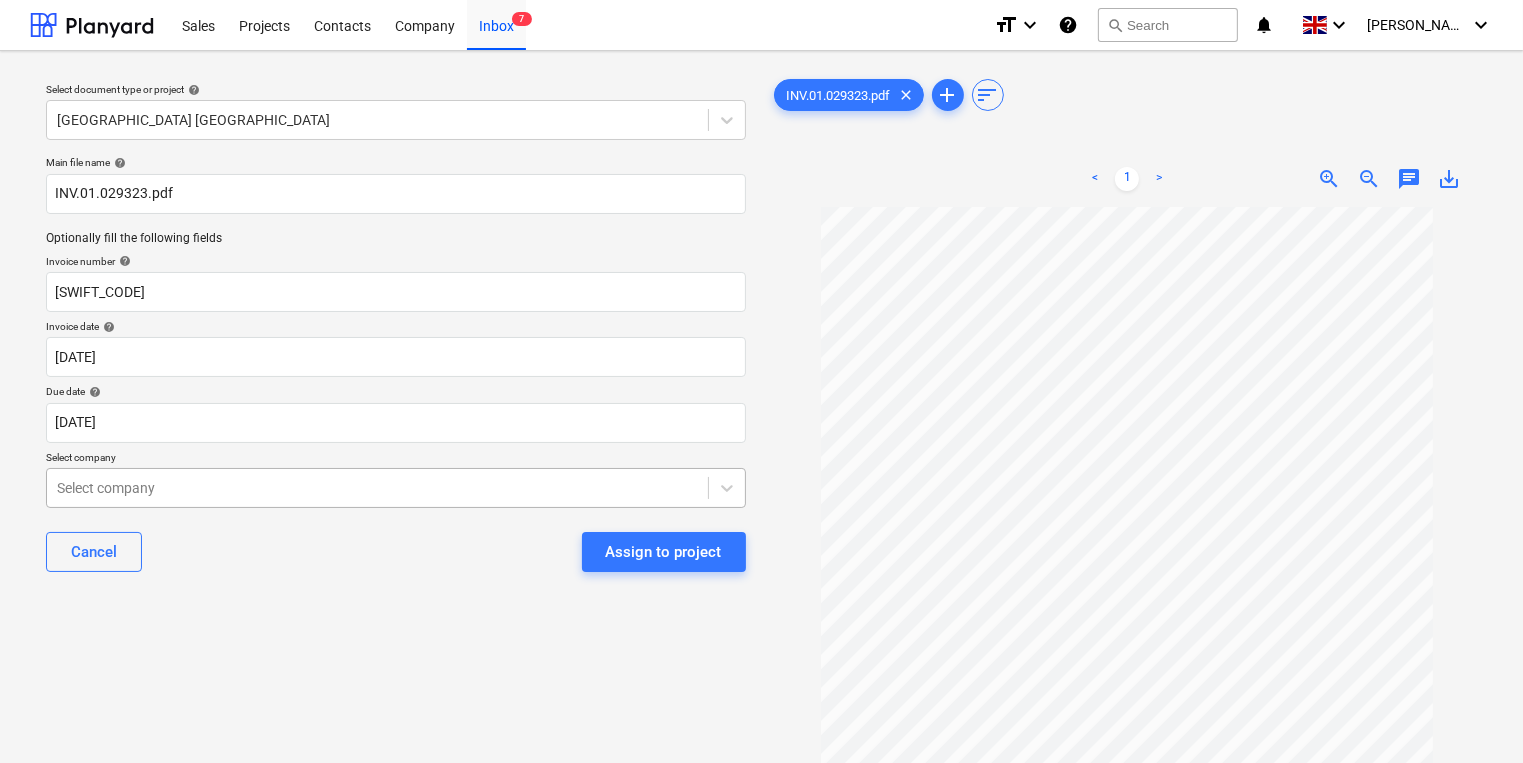 click on "Sales Projects Contacts Company Inbox 7 format_size keyboard_arrow_down help search Search notifications 0 keyboard_arrow_down [PERSON_NAME] keyboard_arrow_down Select document type or project help [GEOGRAPHIC_DATA] [GEOGRAPHIC_DATA] file name help INV.01.029323.pdf Optionally fill the following fields Invoice number help [SWIFT_CODE] Invoice date help [DATE] 02.06.2025 Press the down arrow key to interact with the calendar and
select a date. Press the question mark key to get the keyboard shortcuts for changing dates. Due date help [DATE] [DATE] Press the down arrow key to interact with the calendar and
select a date. Press the question mark key to get the keyboard shortcuts for changing dates. Select company Select company Cancel Assign to project INV.01.029323.pdf clear add sort < 1 > zoom_in zoom_out chat 0 save_alt" at bounding box center (761, 381) 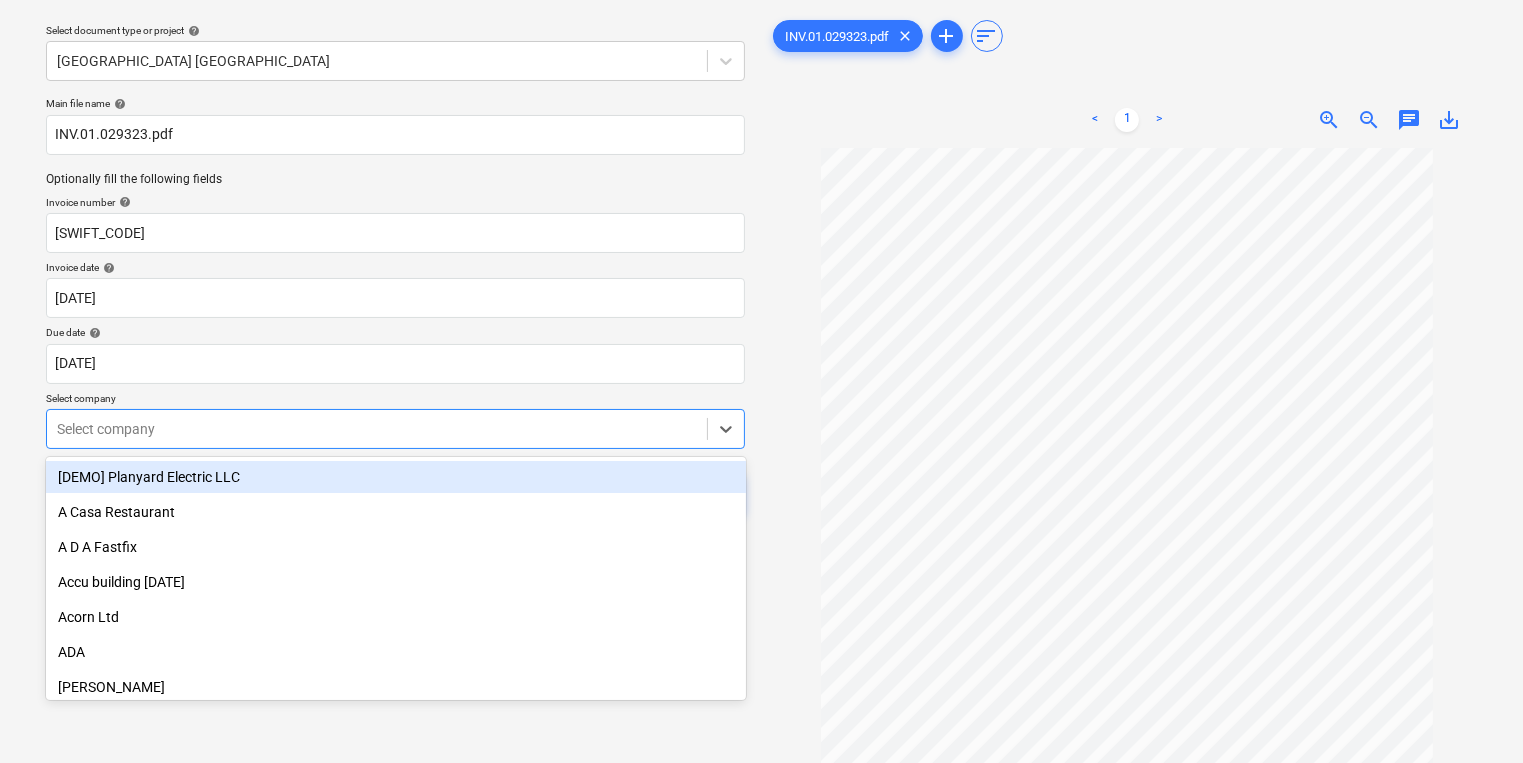 scroll, scrollTop: 64, scrollLeft: 0, axis: vertical 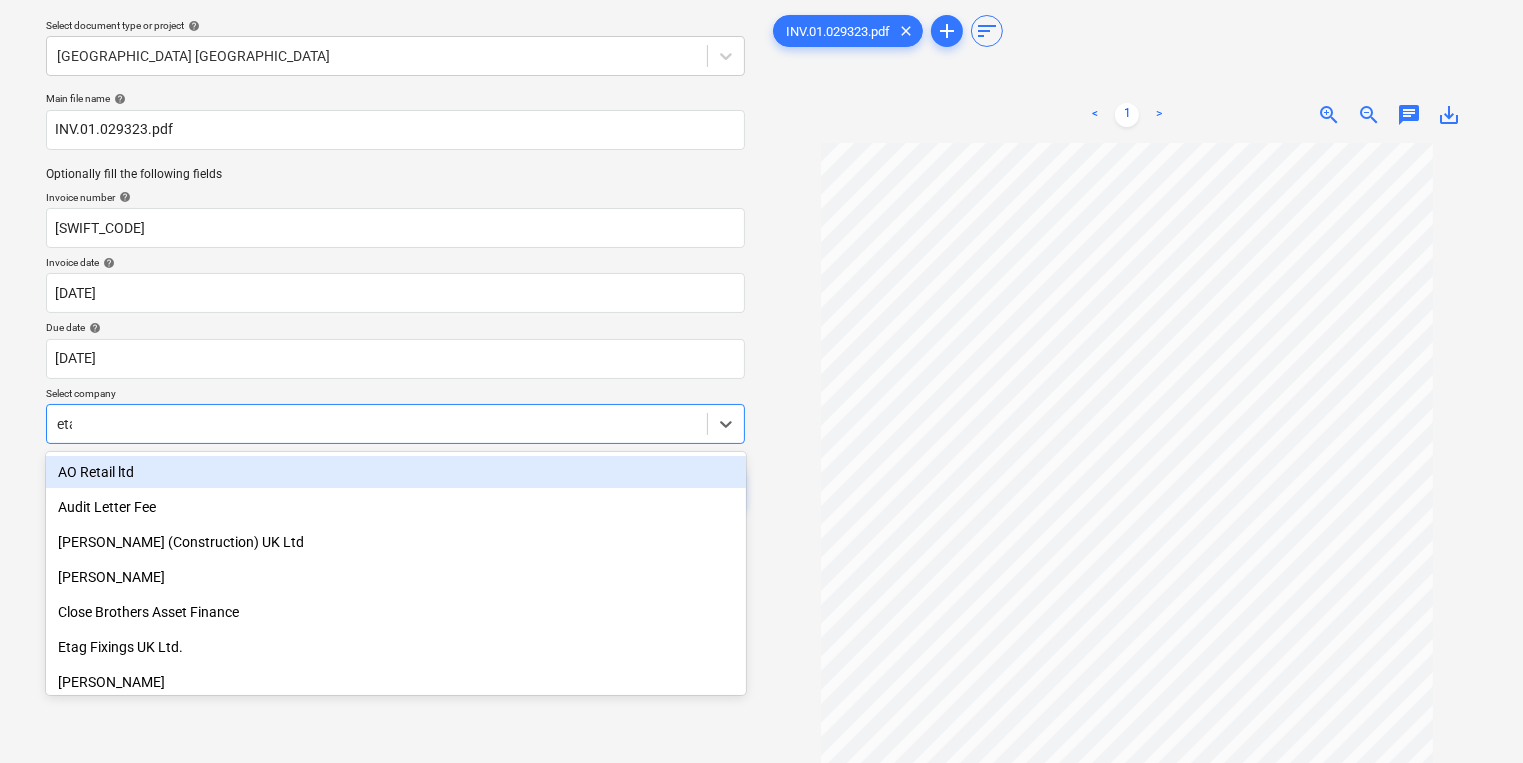 type on "etag" 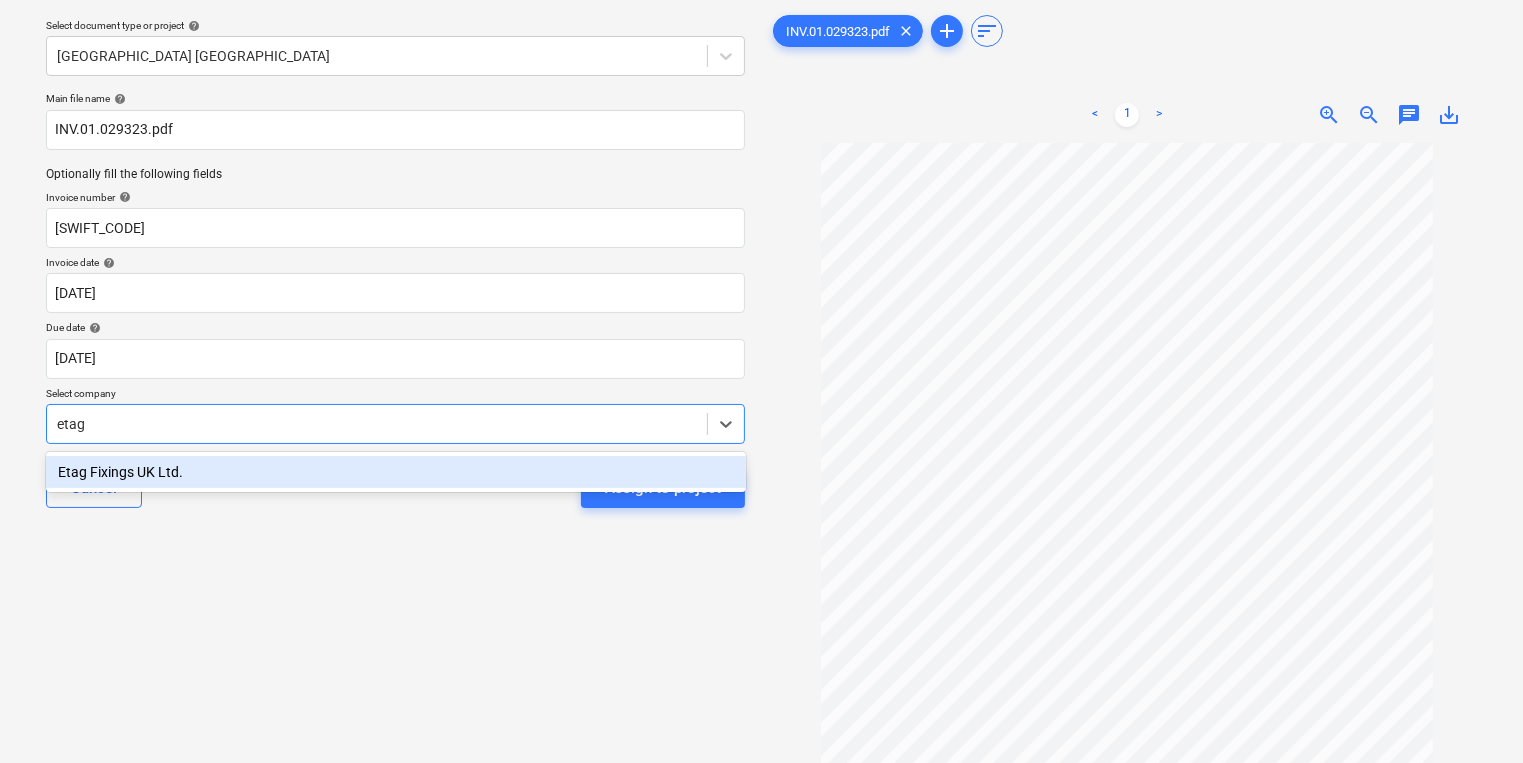 type 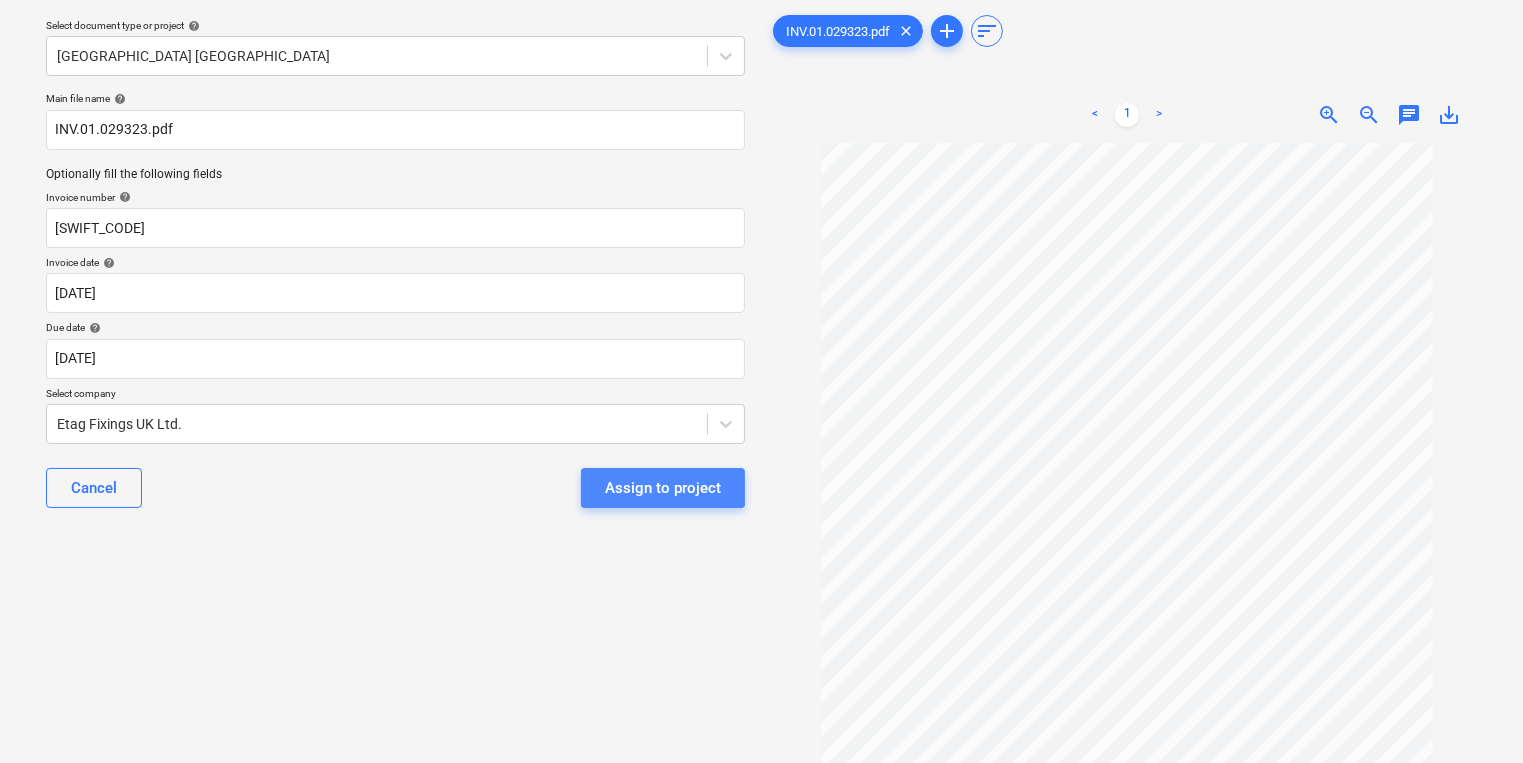 click on "Assign to project" at bounding box center (663, 488) 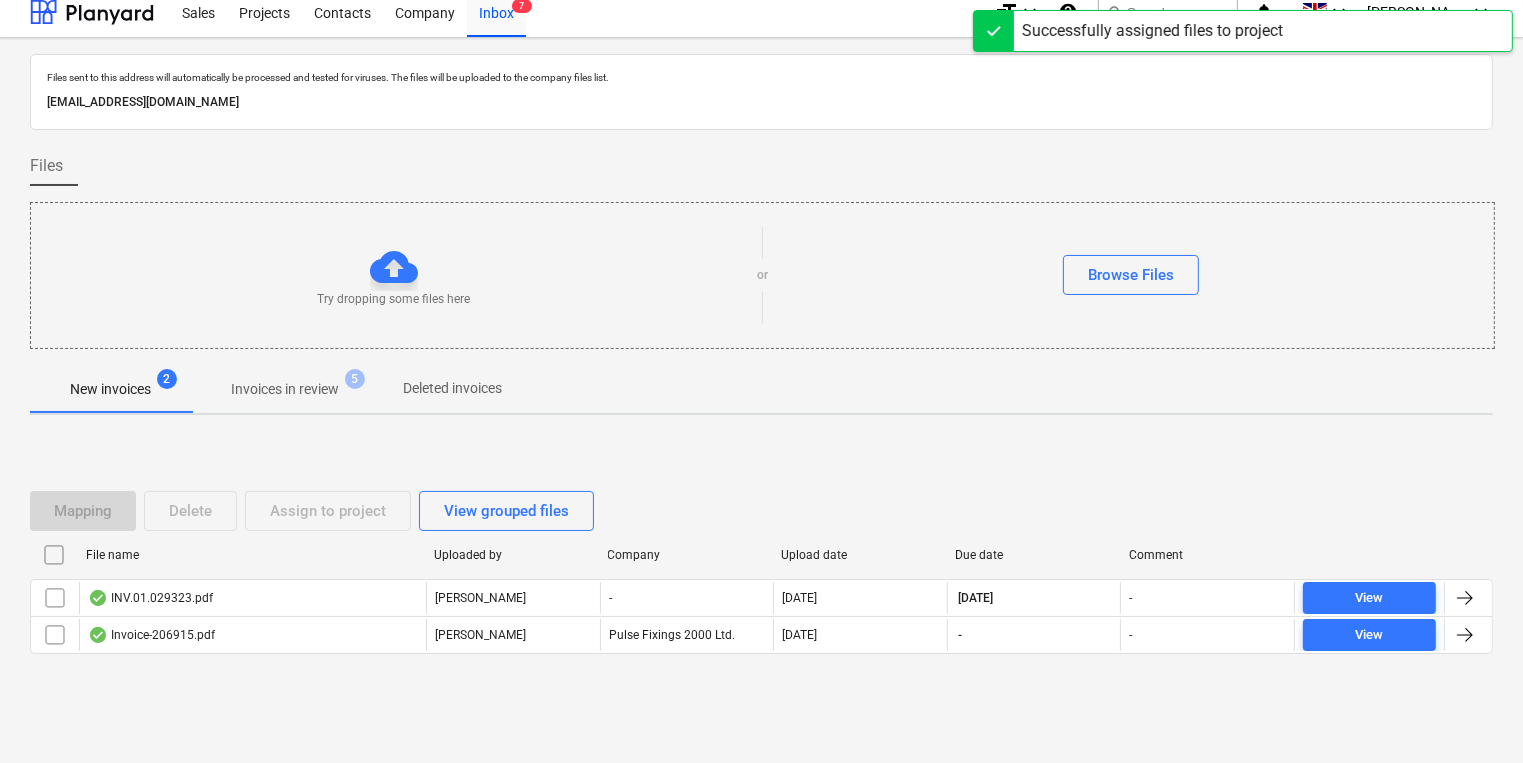 scroll, scrollTop: 11, scrollLeft: 0, axis: vertical 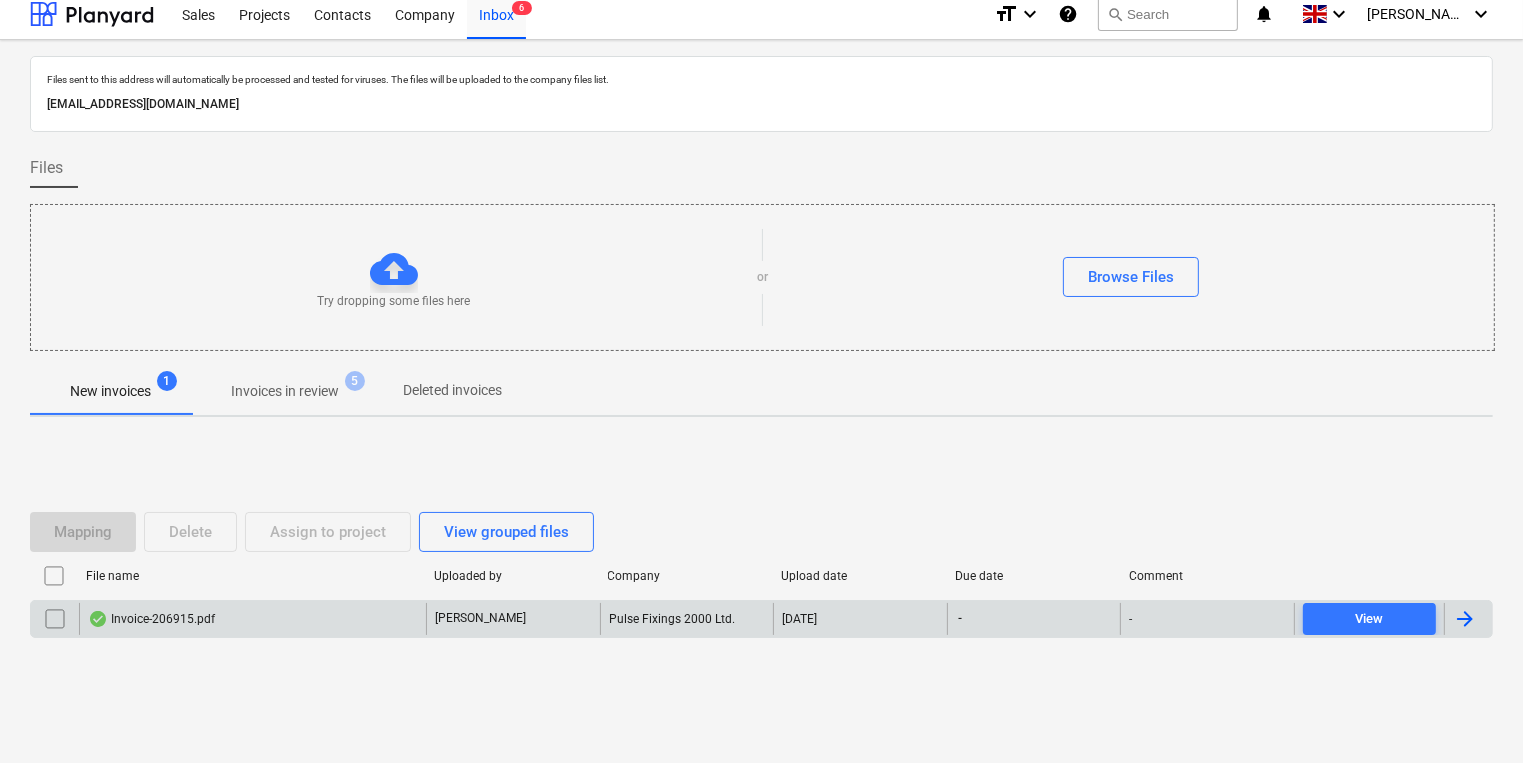 click on "Invoice-206915.pdf" at bounding box center [252, 619] 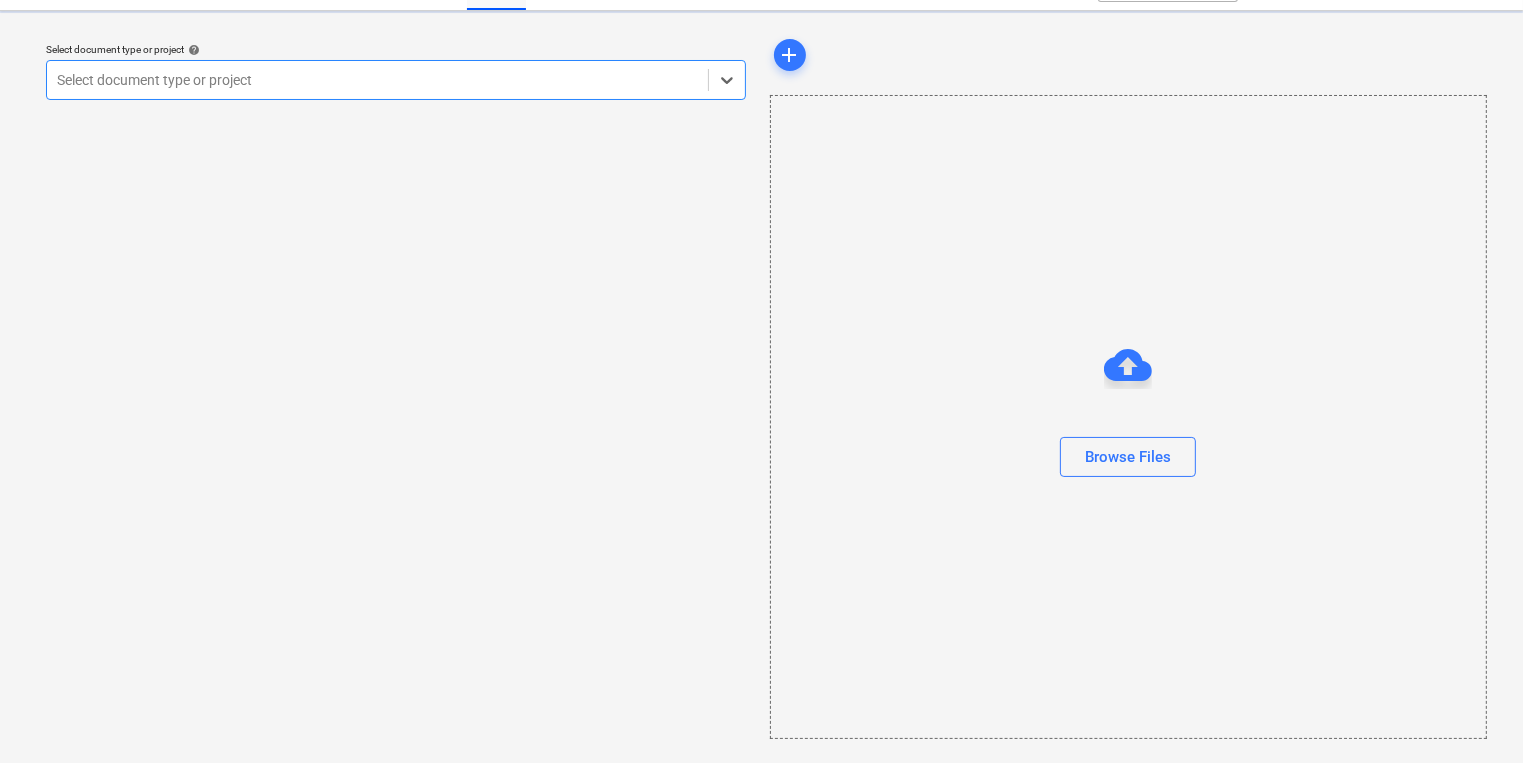 scroll, scrollTop: 0, scrollLeft: 0, axis: both 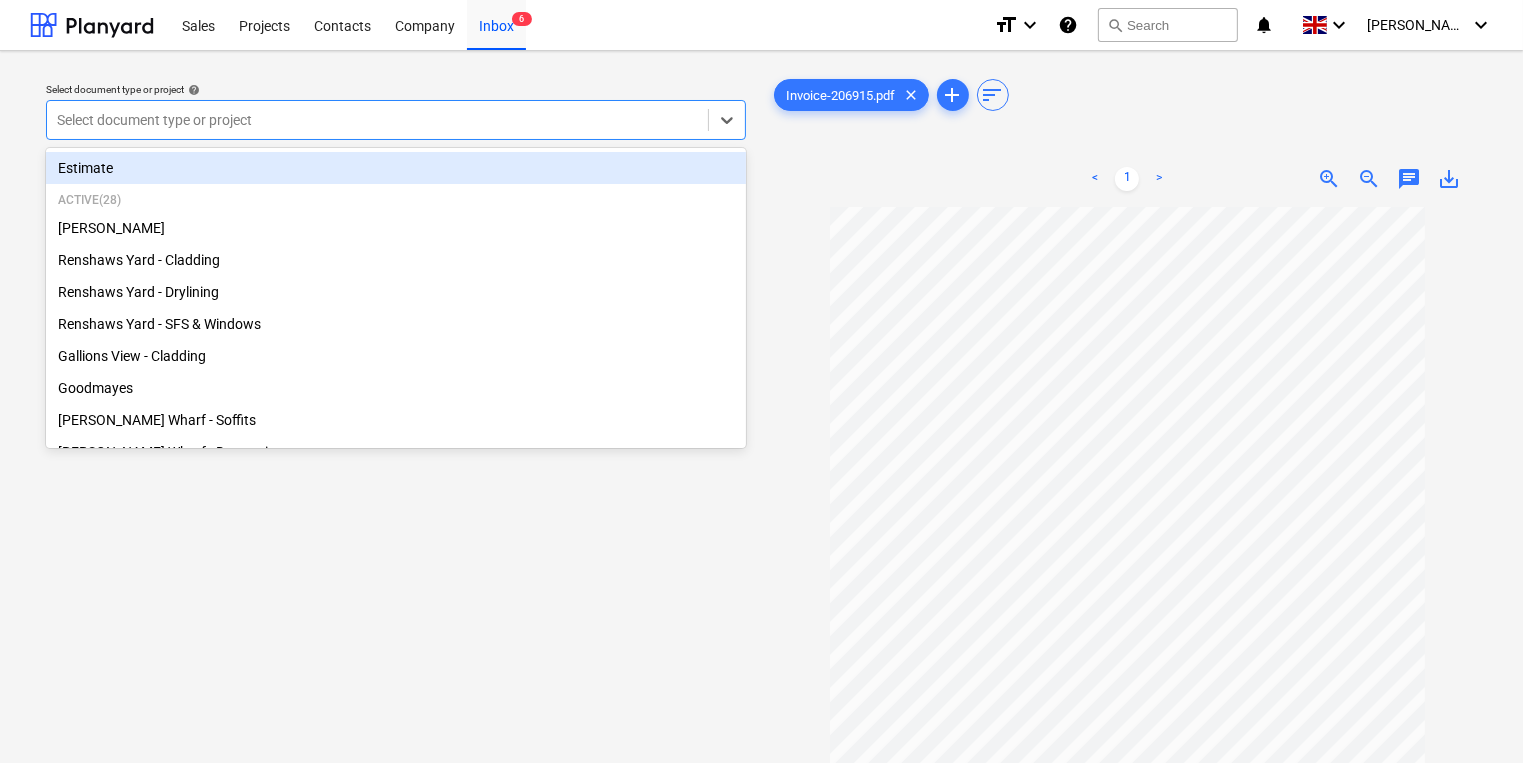 click at bounding box center [377, 120] 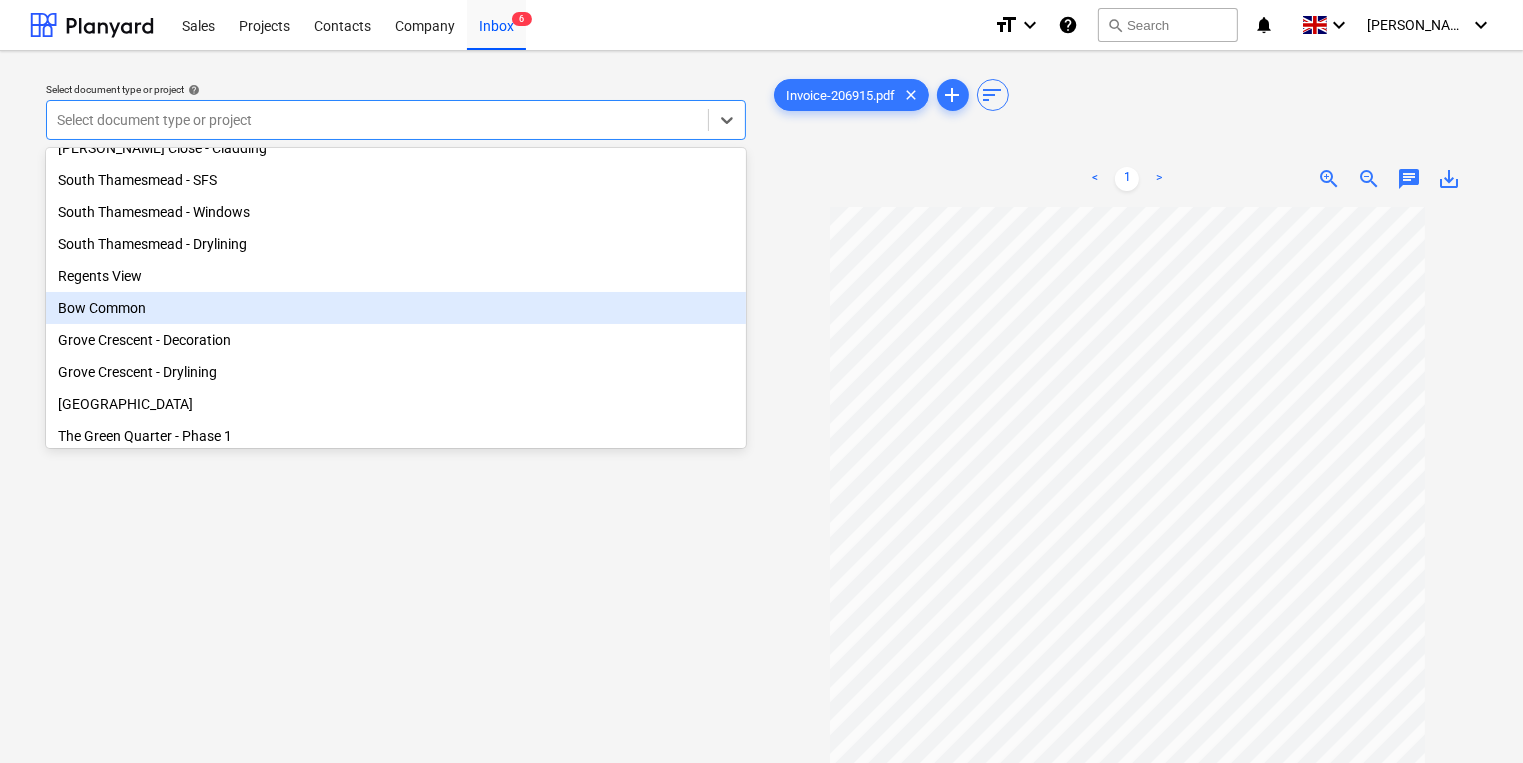 click on "Bow Common" at bounding box center (396, 308) 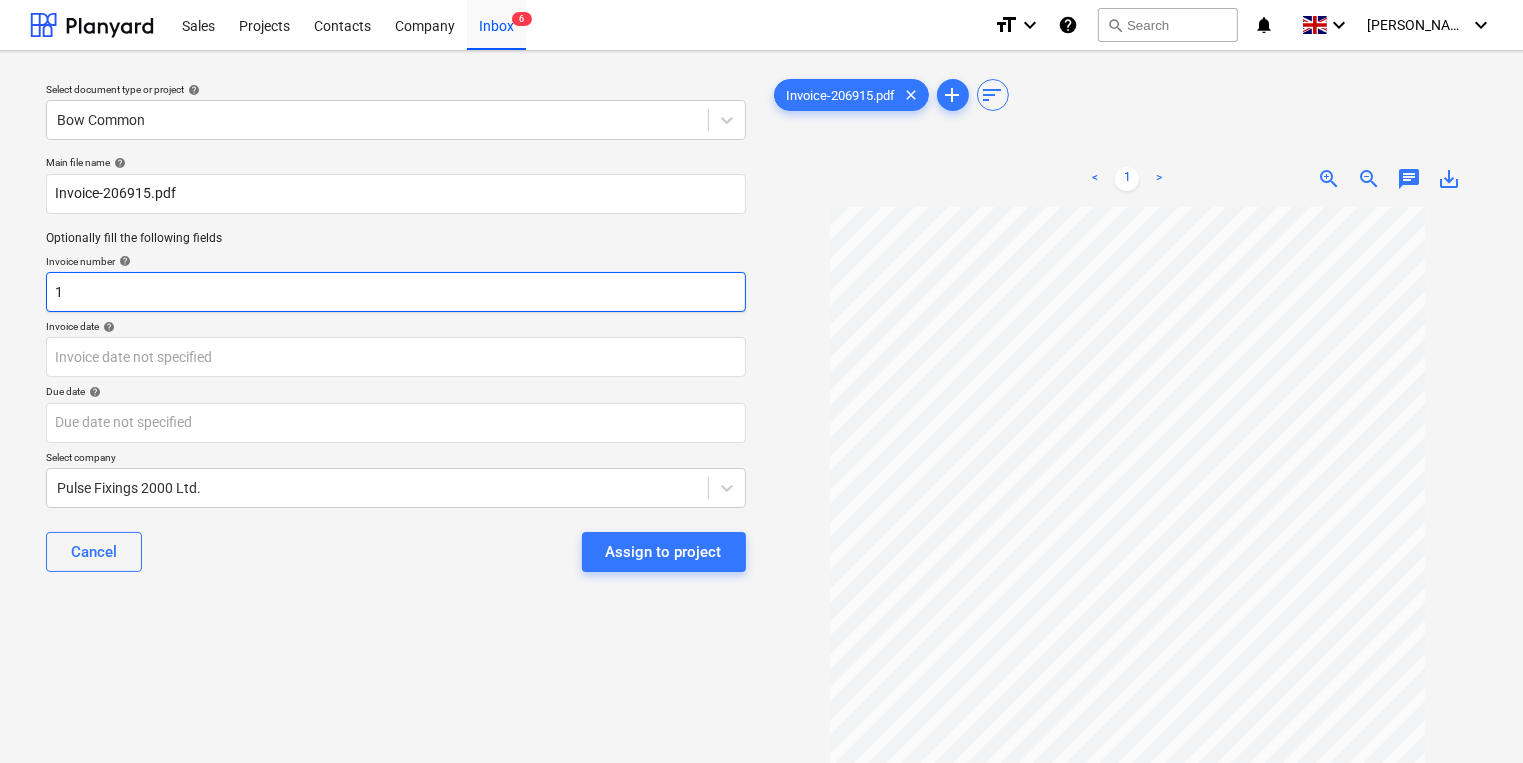 click on "1" at bounding box center [396, 292] 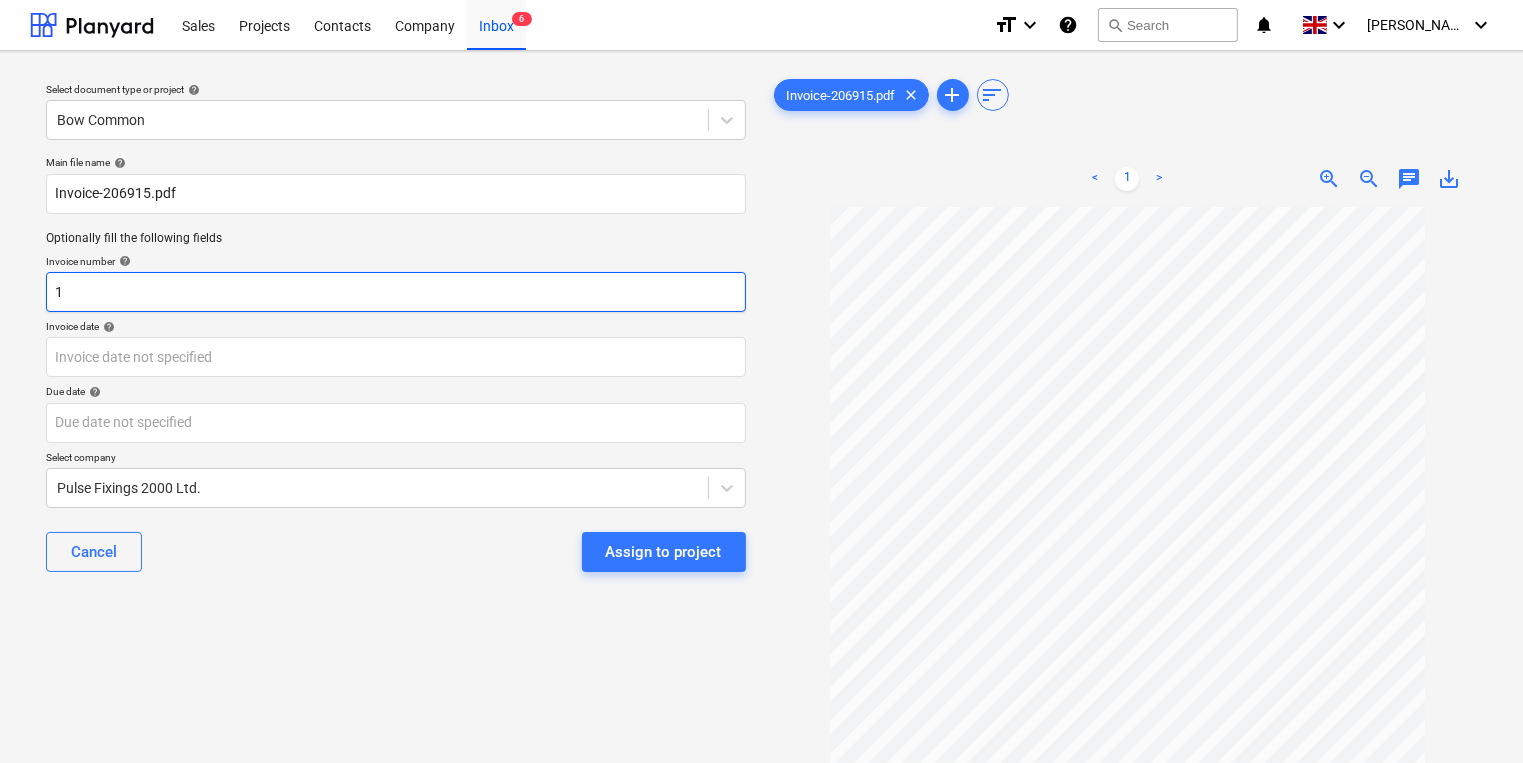 drag, startPoint x: 99, startPoint y: 287, endPoint x: 16, endPoint y: 286, distance: 83.00603 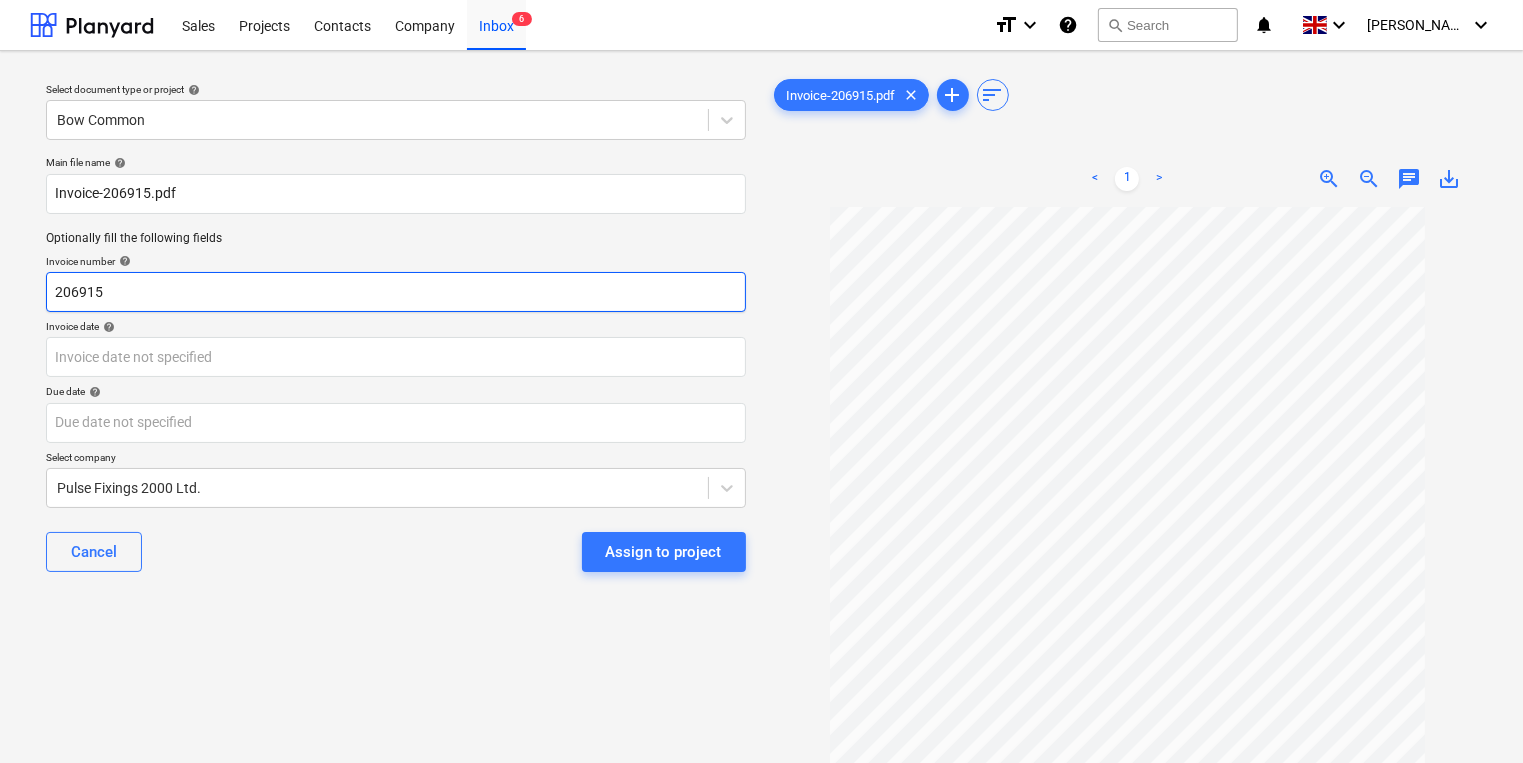 type on "206915" 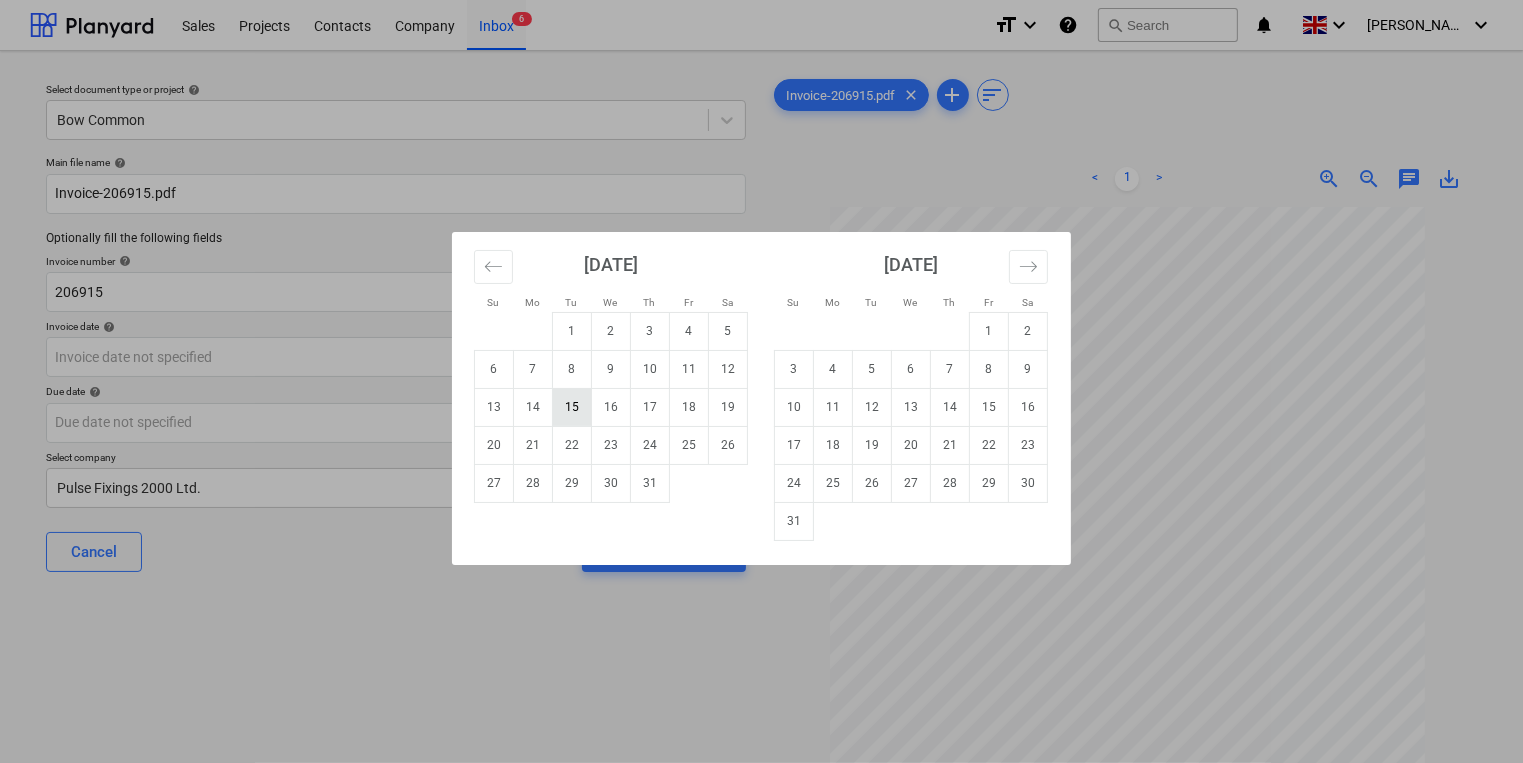 click on "15" at bounding box center [572, 407] 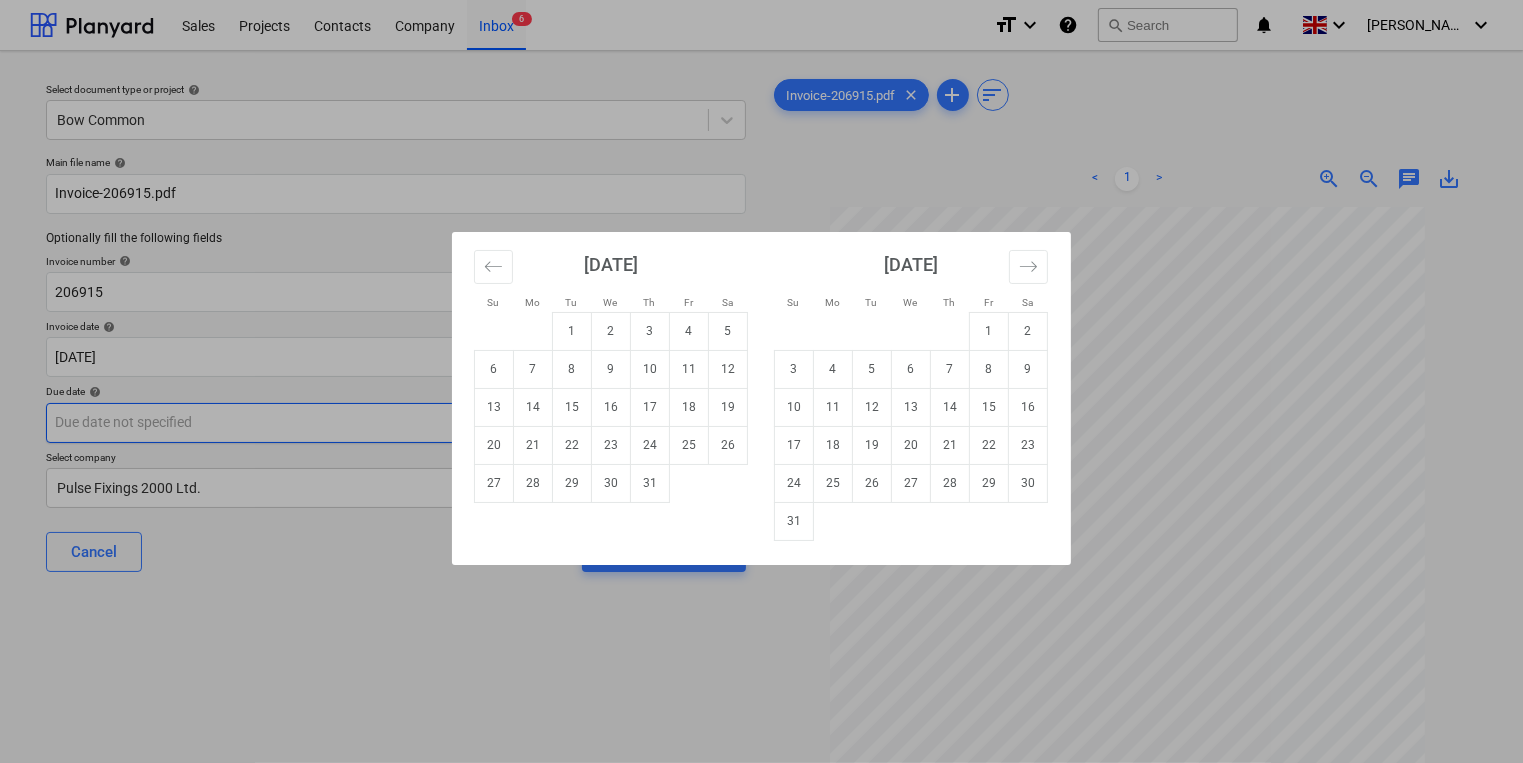 click on "Sales Projects Contacts Company Inbox 6 format_size keyboard_arrow_down help search Search notifications 0 keyboard_arrow_down [PERSON_NAME] keyboard_arrow_down Select document type or project help Bow Common Main file name help Invoice-206915.pdf Optionally fill the following fields Invoice number help 206915 Invoice date help [DATE] 15.07.2025 Press the down arrow key to interact with the calendar and
select a date. Press the question mark key to get the keyboard shortcuts for changing dates. Due date help Press the down arrow key to interact with the calendar and
select a date. Press the question mark key to get the keyboard shortcuts for changing dates. Select company Pulse Fixings 2000 Ltd.   Cancel Assign to project Invoice-206915.pdf clear add sort < 1 > zoom_in zoom_out chat 0 save_alt
Su Mo Tu We Th Fr Sa Su Mo Tu We Th Fr Sa [DATE] 1 2 3 4 5 6 7 8 9 10 11 12 13 14 15 16 17 18 19 20 21 22 23 24 25 26 27 28 29 [DATE] 1 2 3 4 5 6 7 8 9 10 11 12 13 14 15 16 17 18 19 20 1" at bounding box center (761, 381) 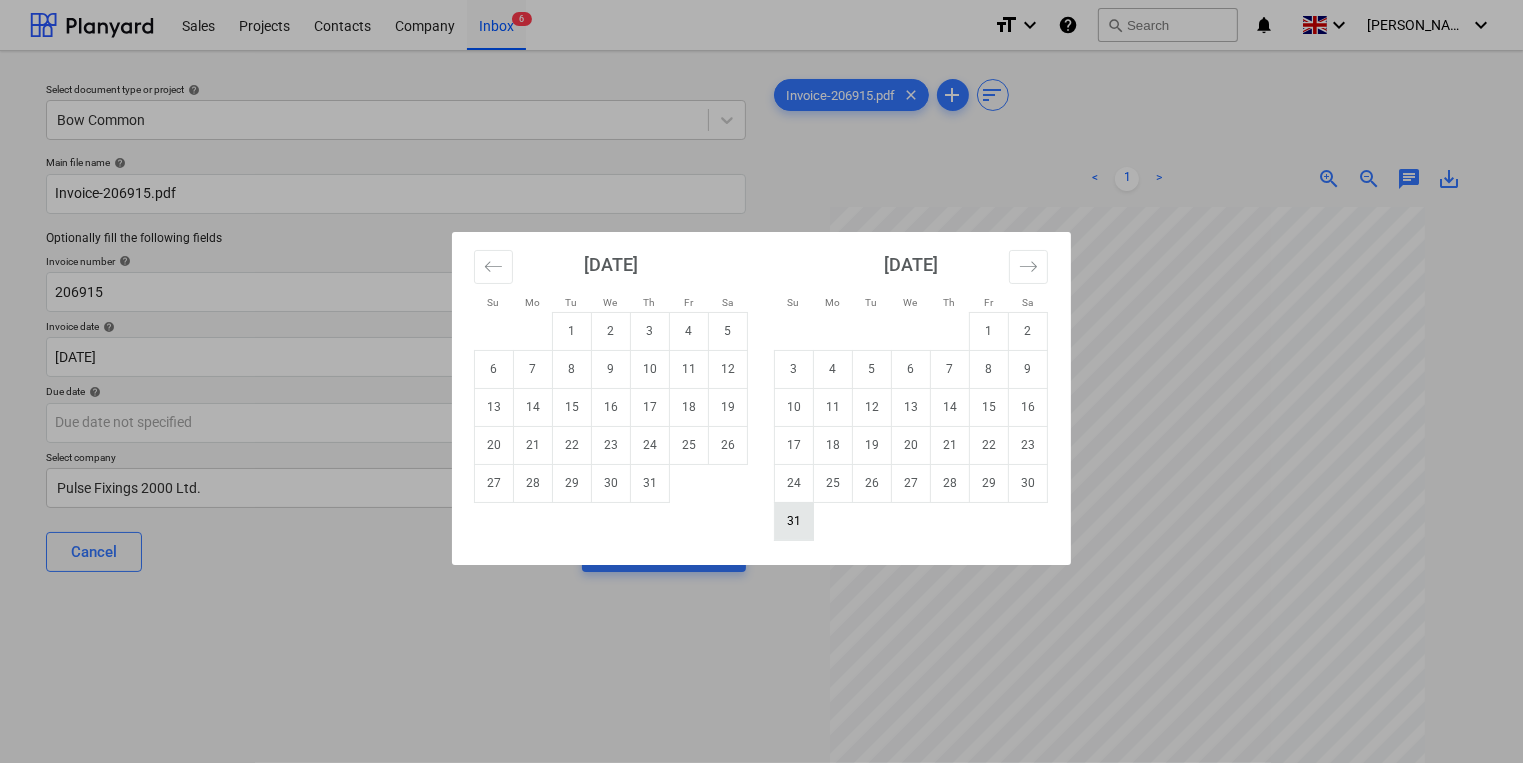 click on "31" at bounding box center [794, 521] 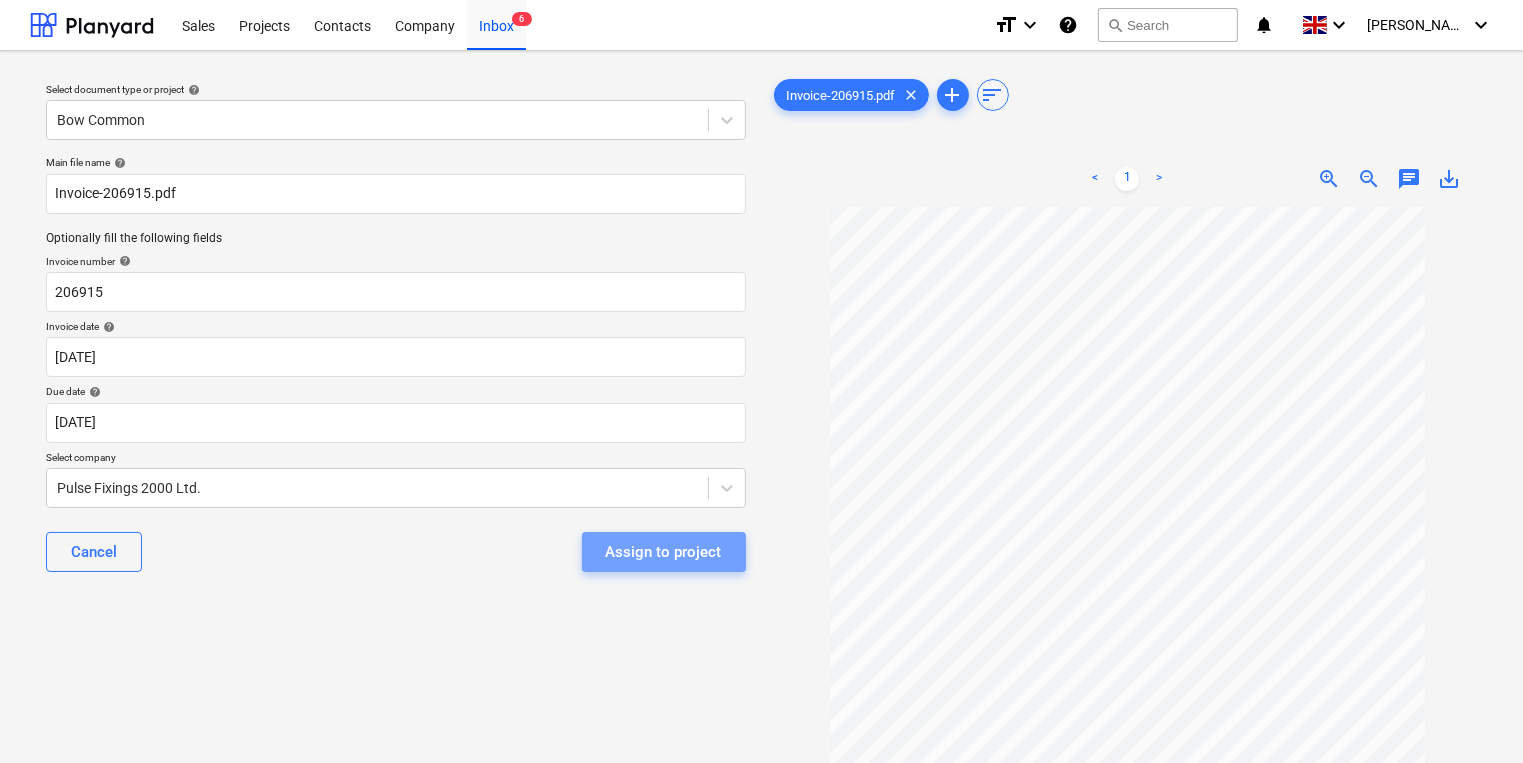 click on "Assign to project" at bounding box center [664, 552] 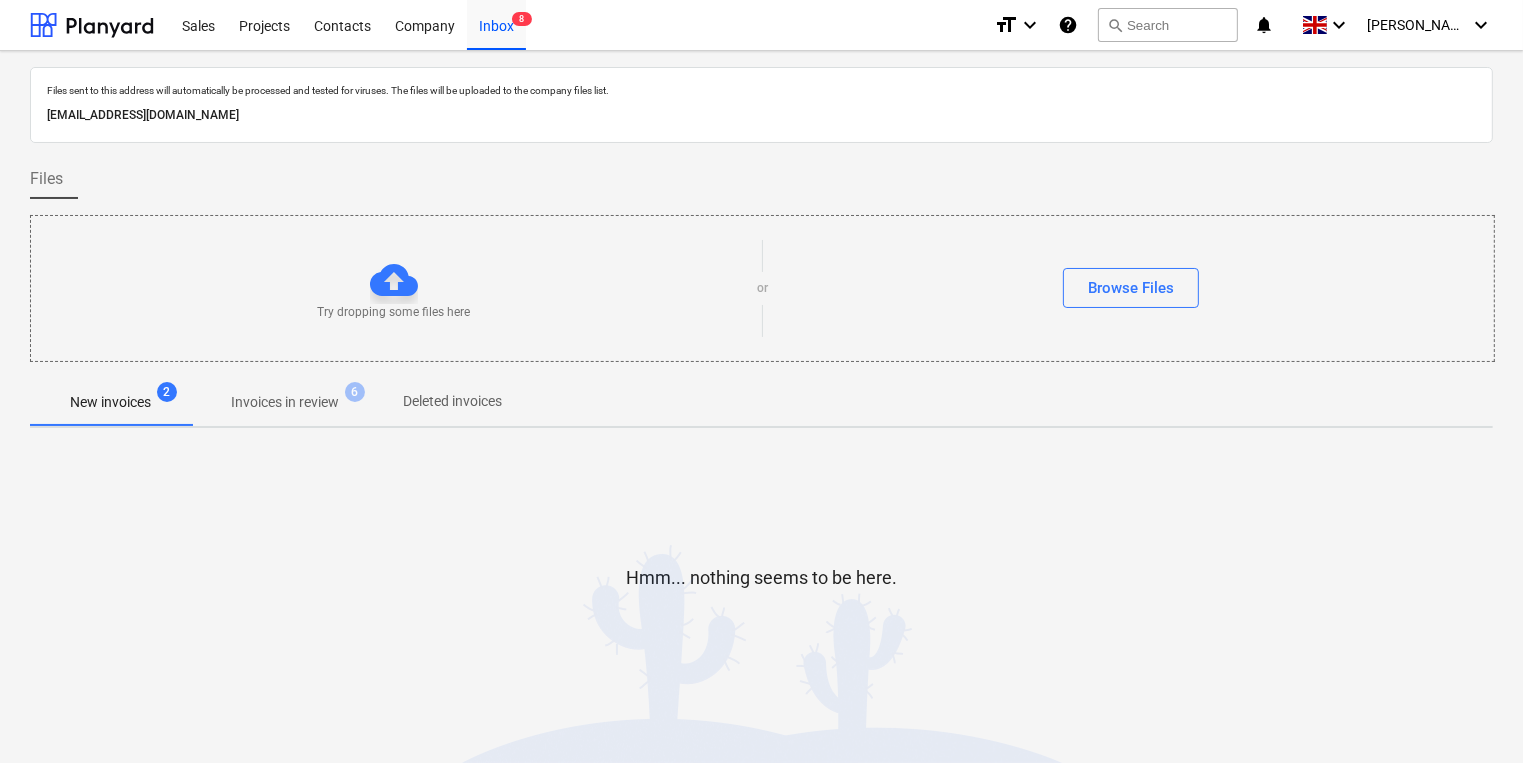 click on "New invoices" at bounding box center [110, 402] 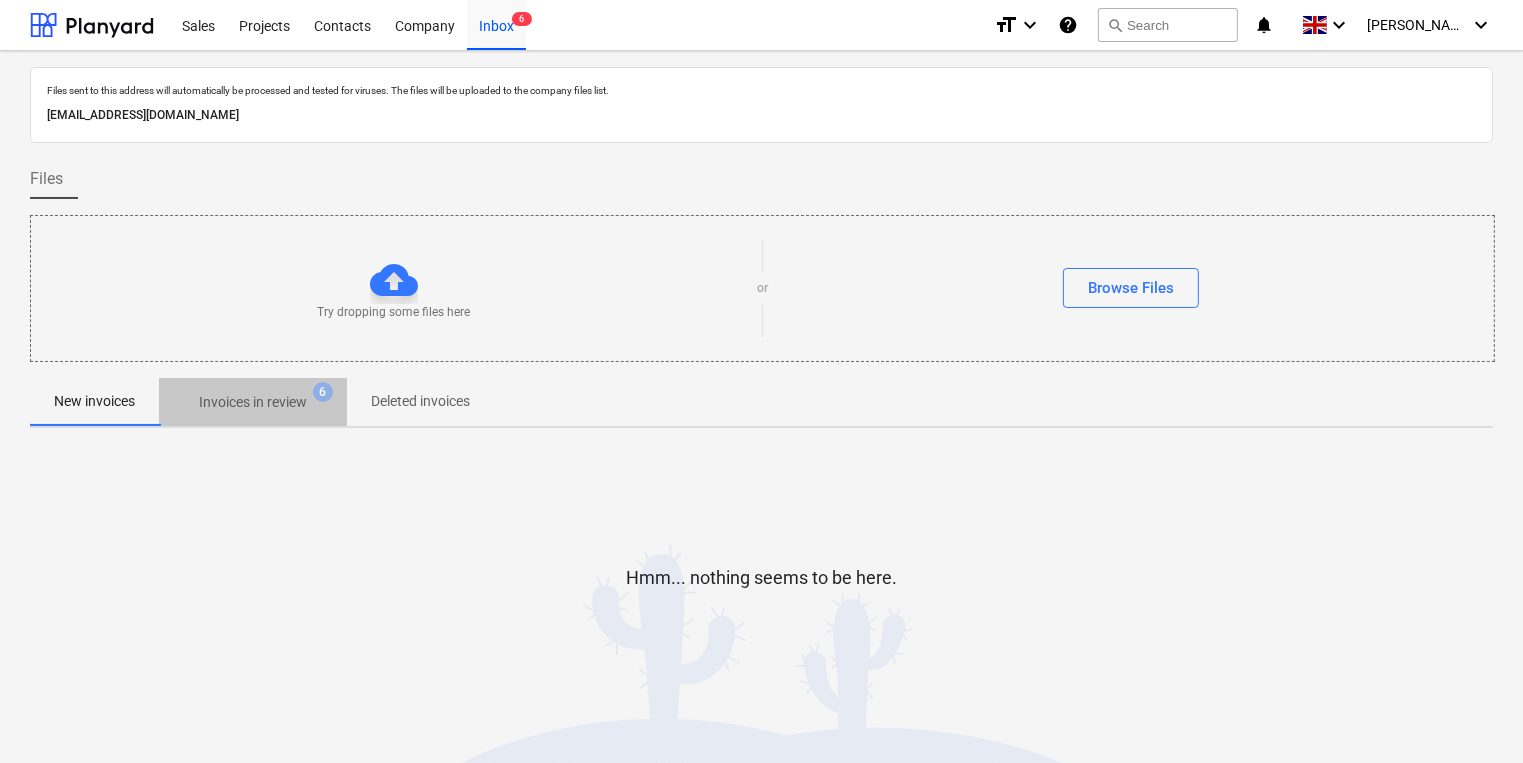 click on "Invoices in review" at bounding box center (253, 402) 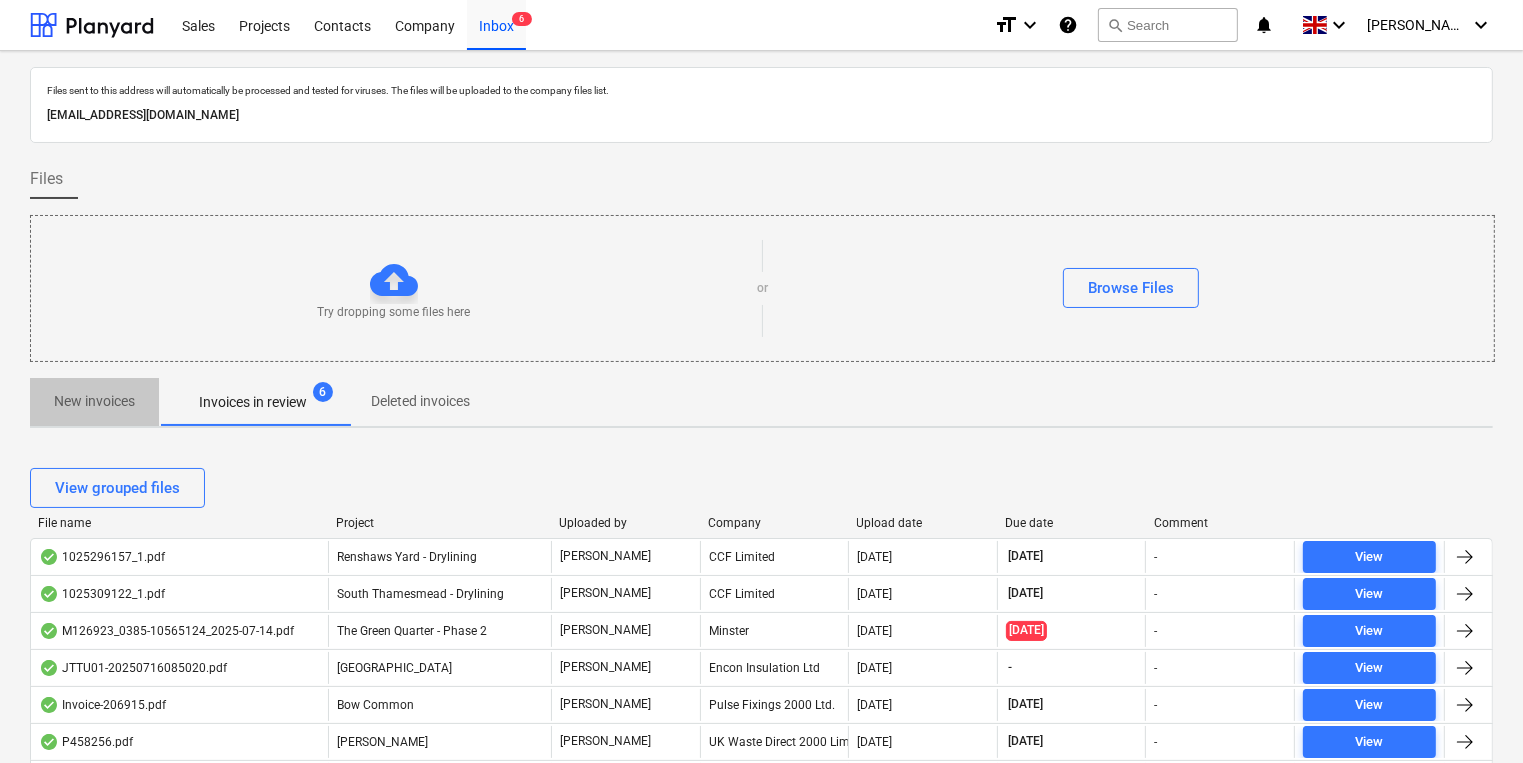 click on "New invoices" at bounding box center [94, 401] 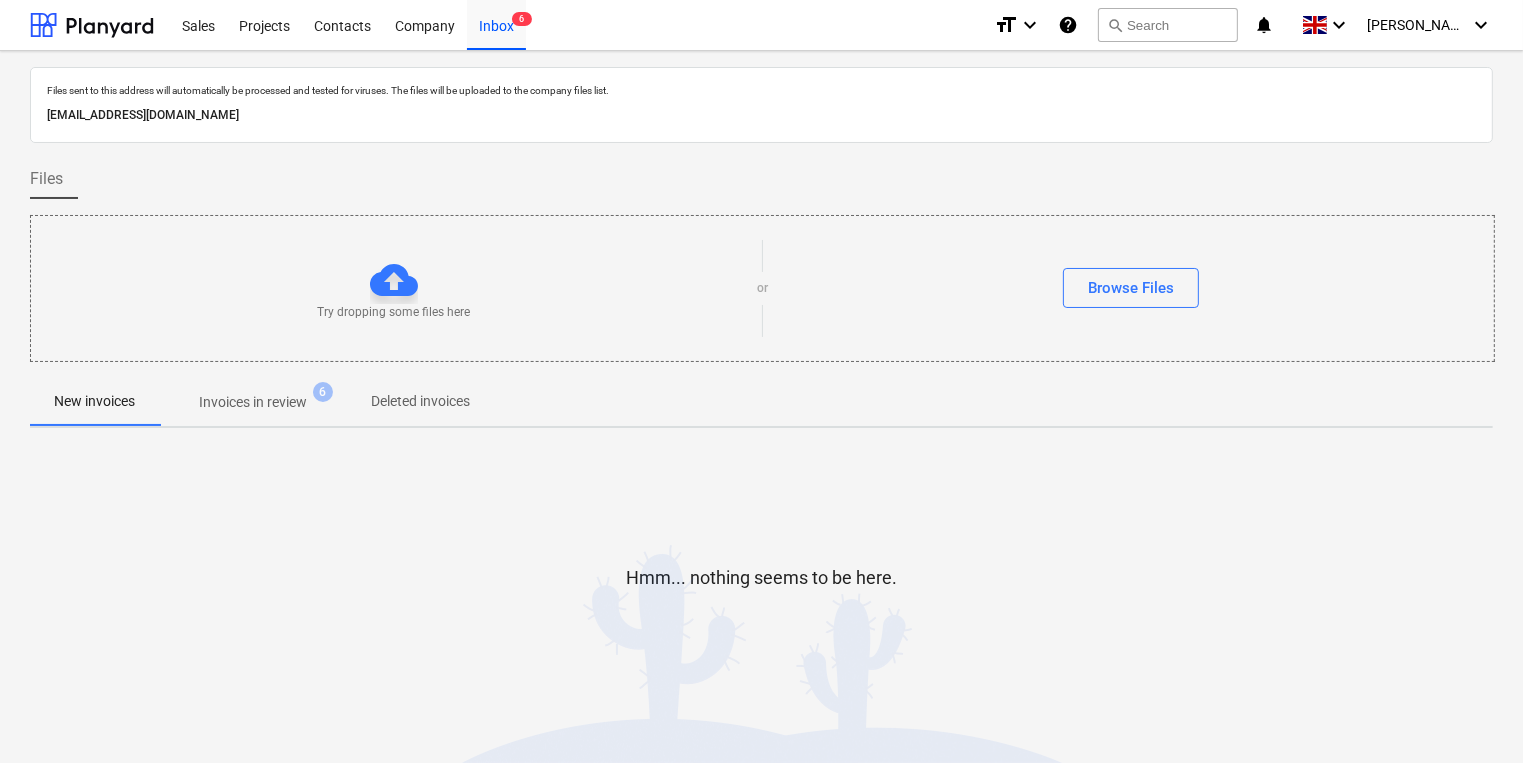 click on "Invoices in review" at bounding box center [253, 402] 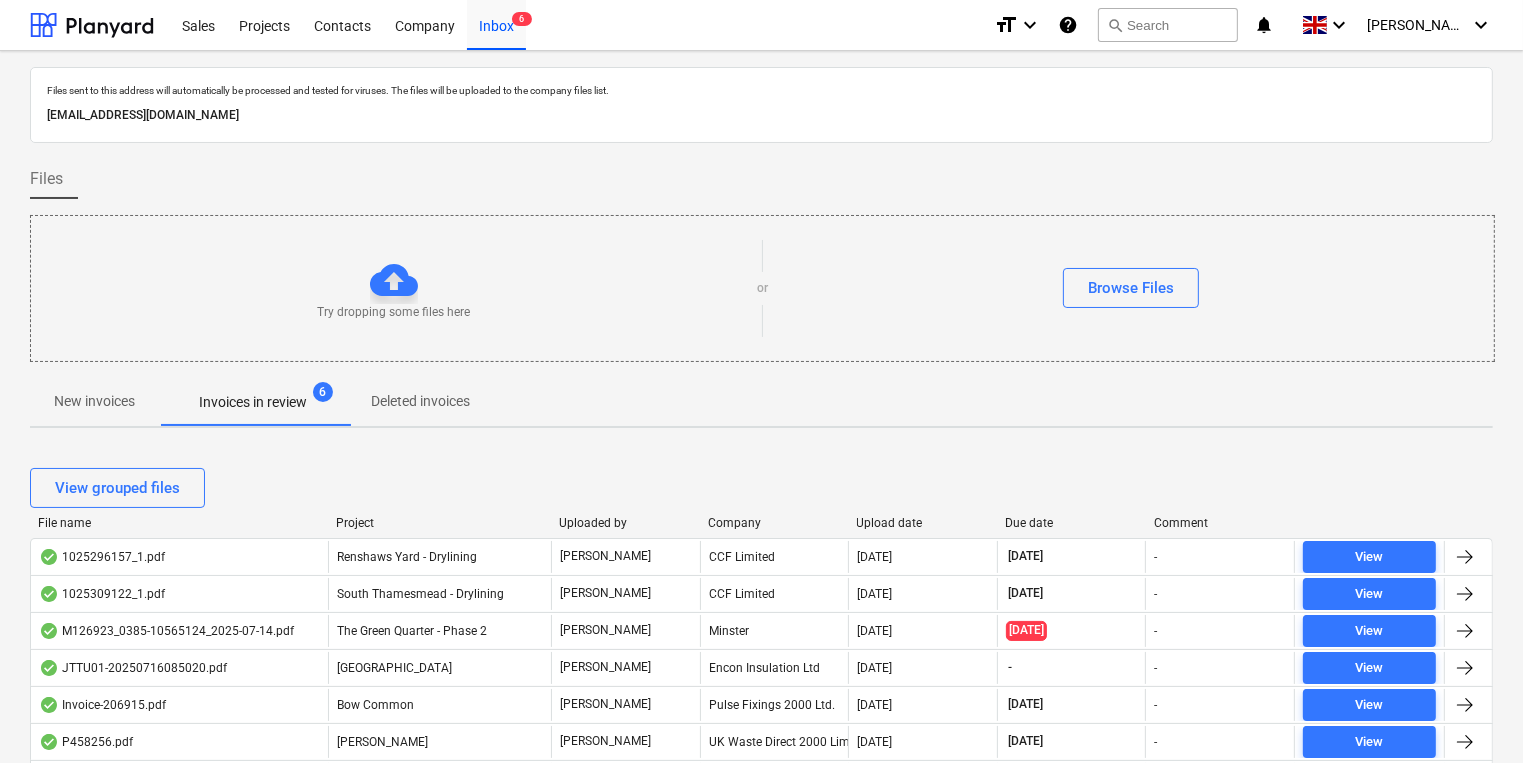 click on "Company" at bounding box center (774, 523) 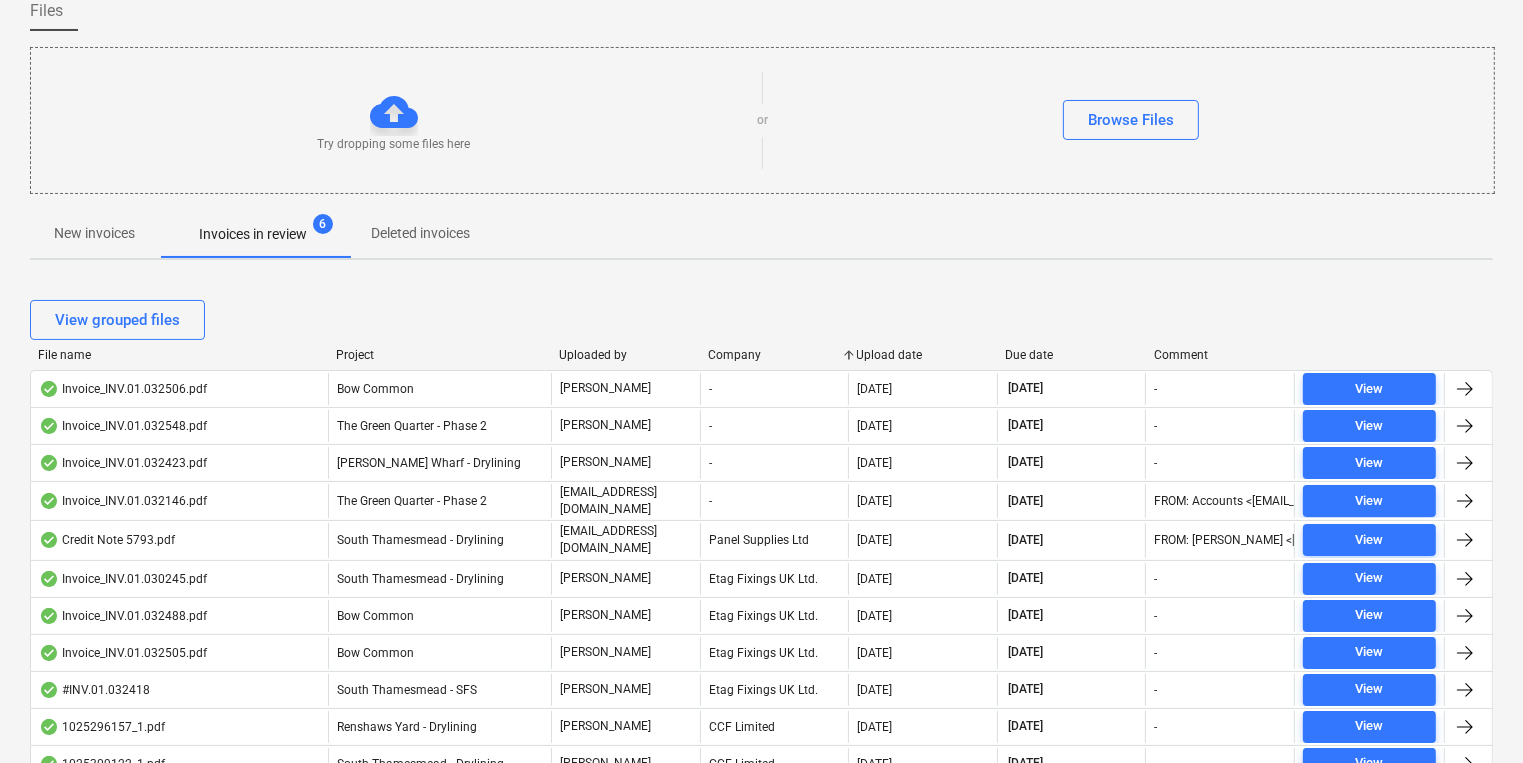 scroll, scrollTop: 0, scrollLeft: 0, axis: both 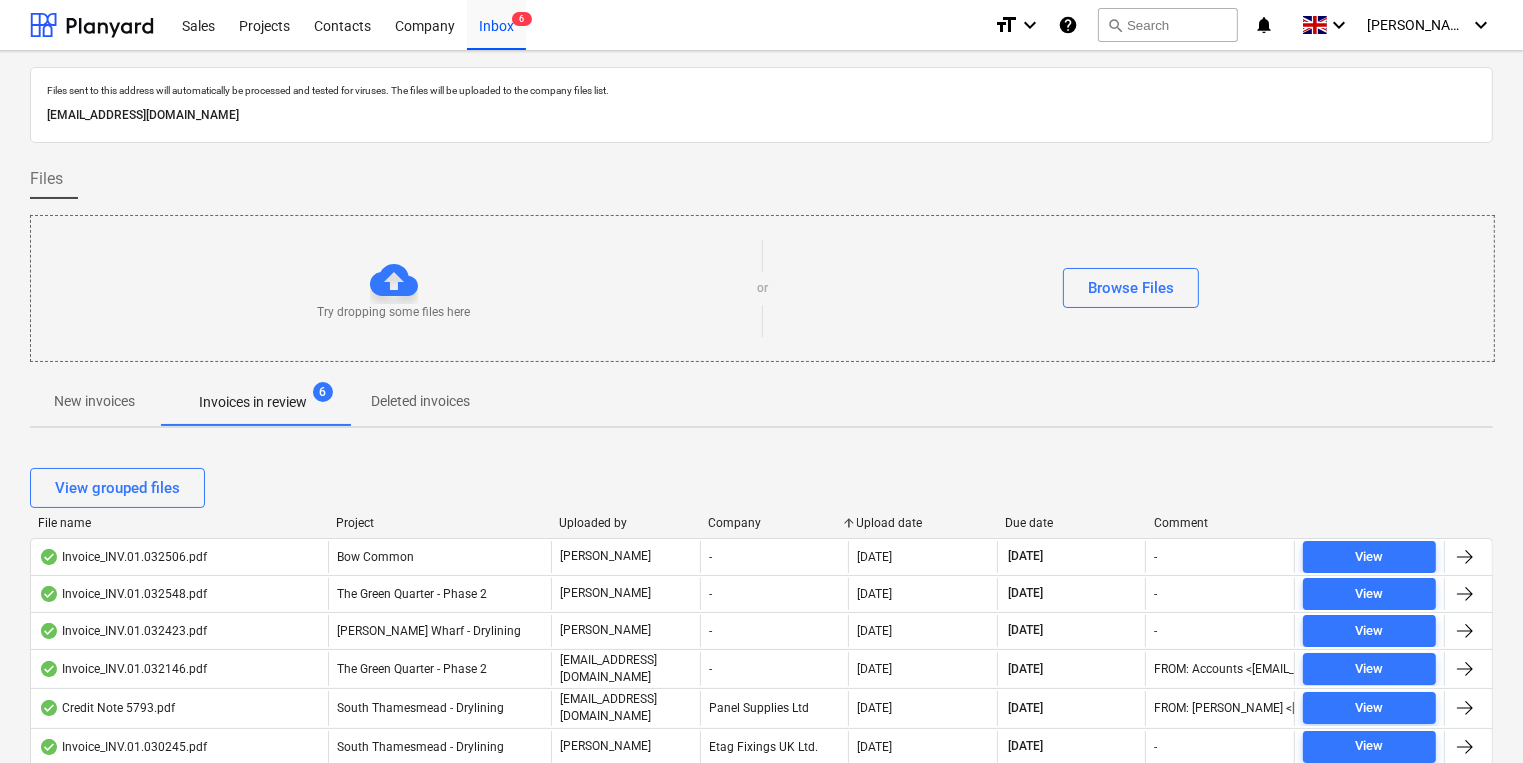 click on "New invoices" at bounding box center (94, 401) 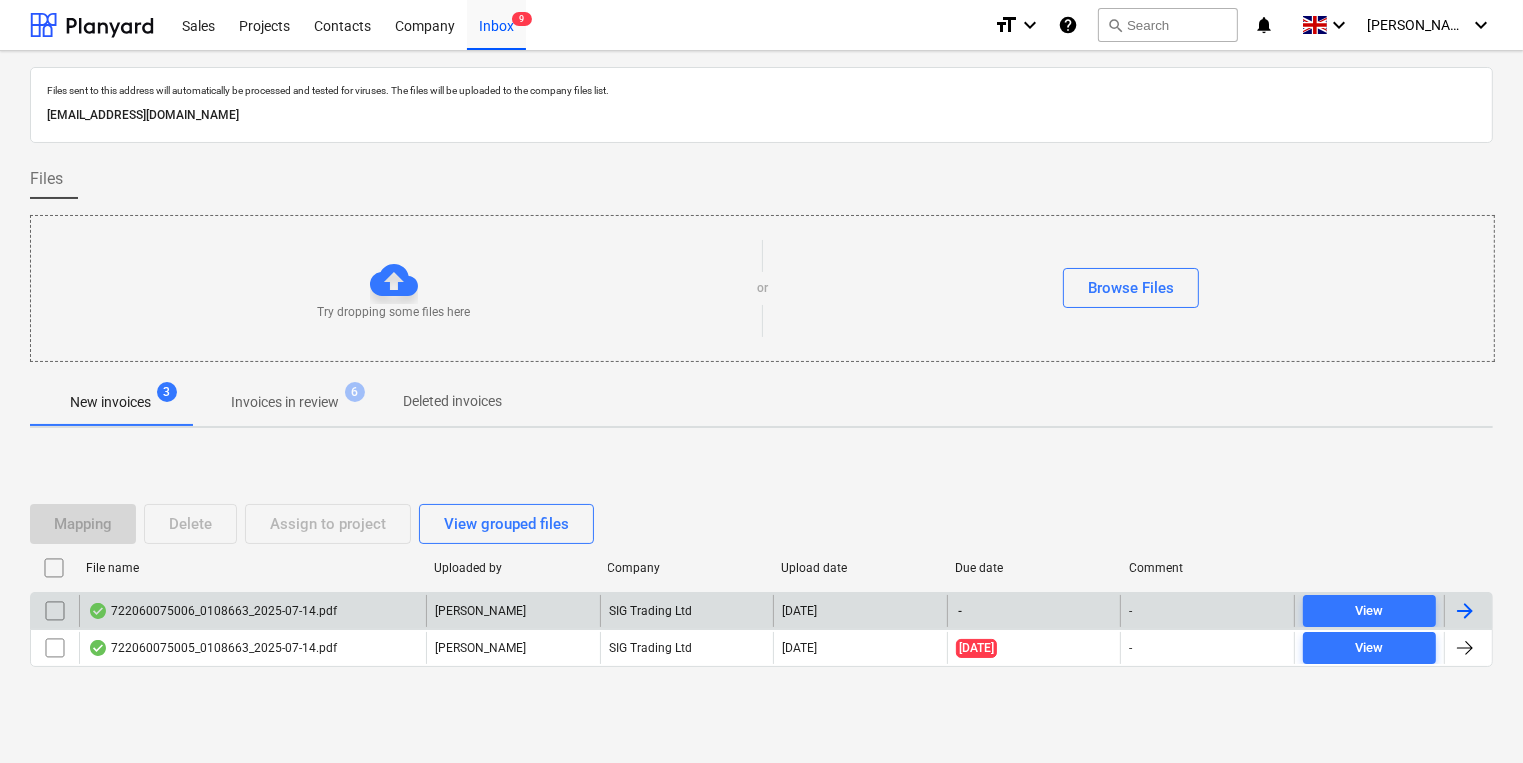 click on "722060075006_0108663_2025-07-14.pdf" at bounding box center (212, 611) 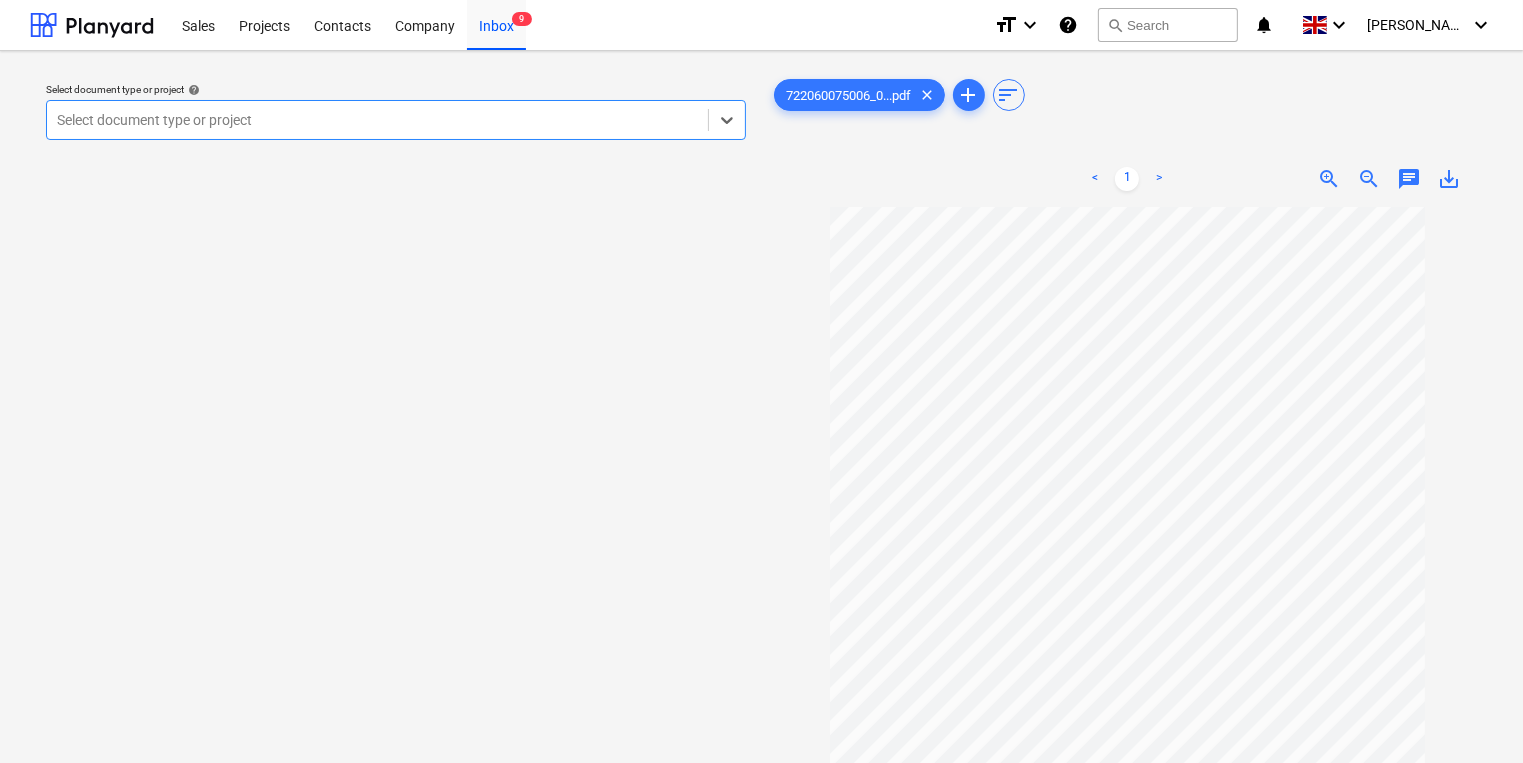 scroll, scrollTop: 138, scrollLeft: 0, axis: vertical 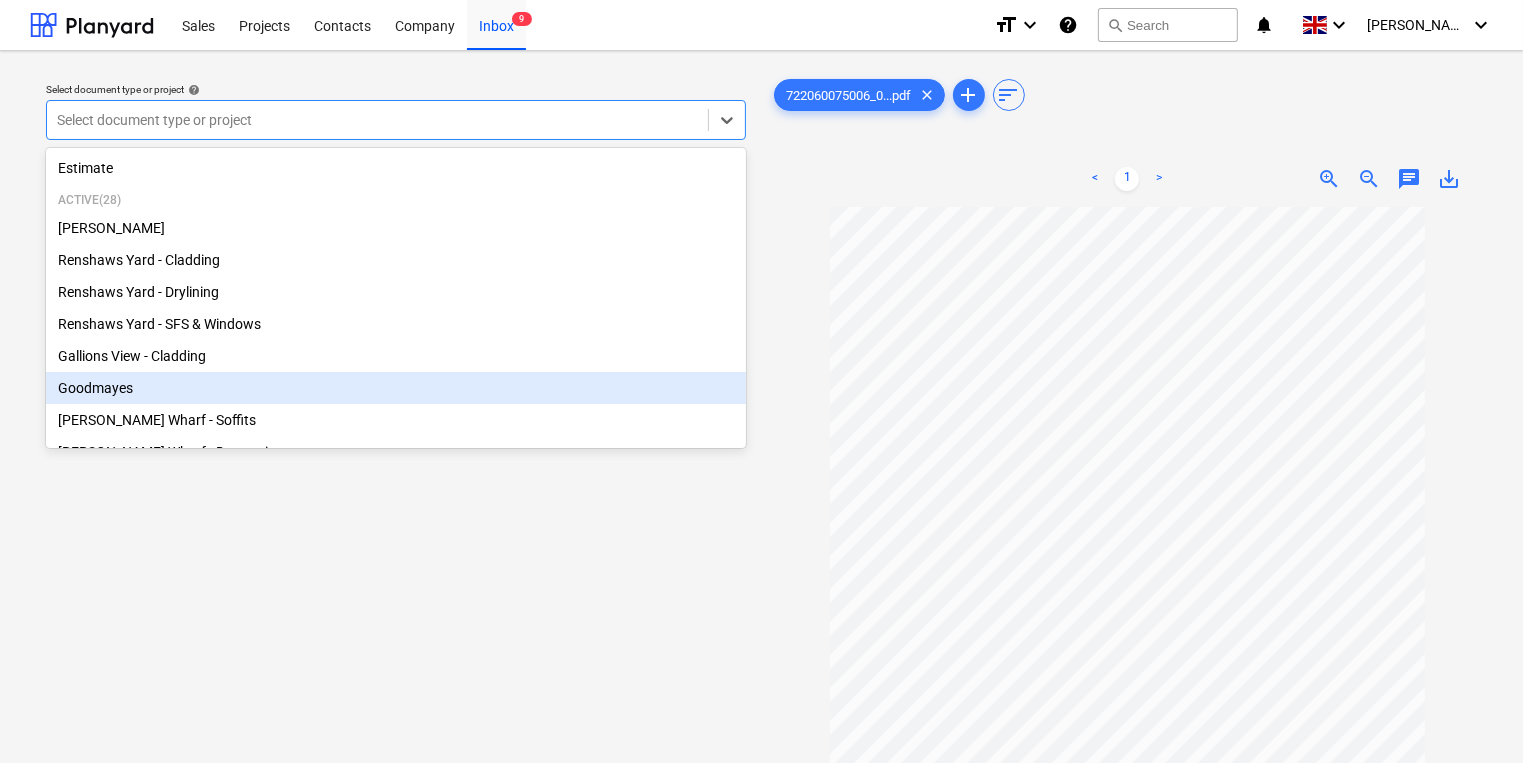 click on "Goodmayes" at bounding box center [396, 388] 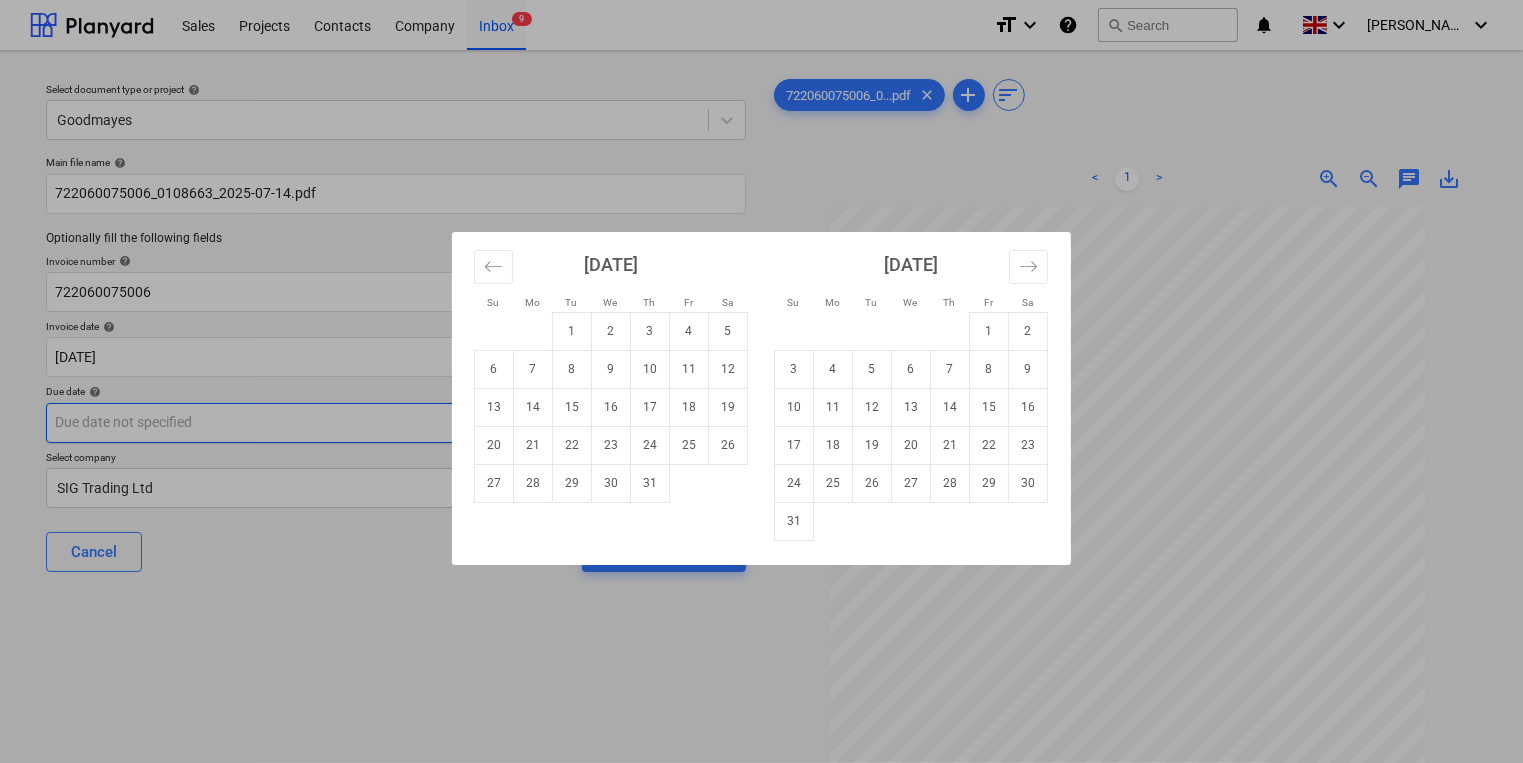 click on "Sales Projects Contacts Company Inbox 9 format_size keyboard_arrow_down help search Search notifications 0 keyboard_arrow_down [PERSON_NAME] keyboard_arrow_down Select document type or project help Goodmayes Main file name help 722060075006_0108663_2025-07-14.pdf Optionally fill the following fields Invoice number help 722060075006 Invoice date help [DATE] 14.07.2025 Press the down arrow key to interact with the calendar and
select a date. Press the question mark key to get the keyboard shortcuts for changing dates. Due date help Press the down arrow key to interact with the calendar and
select a date. Press the question mark key to get the keyboard shortcuts for changing dates. Select company SIG Trading Ltd   Cancel Assign to project 722060075006_0...pdf clear add sort < 1 > zoom_in zoom_out chat 0 save_alt
Su Mo Tu We Th Fr Sa Su Mo Tu We Th Fr Sa [DATE] 1 2 3 4 5 6 7 8 9 10 11 12 13 14 15 16 17 18 19 20 21 22 23 24 25 26 27 28 29 [DATE] 1 2 3 4 5 6 7 8 9 10 11 12 13 14 15" at bounding box center (761, 381) 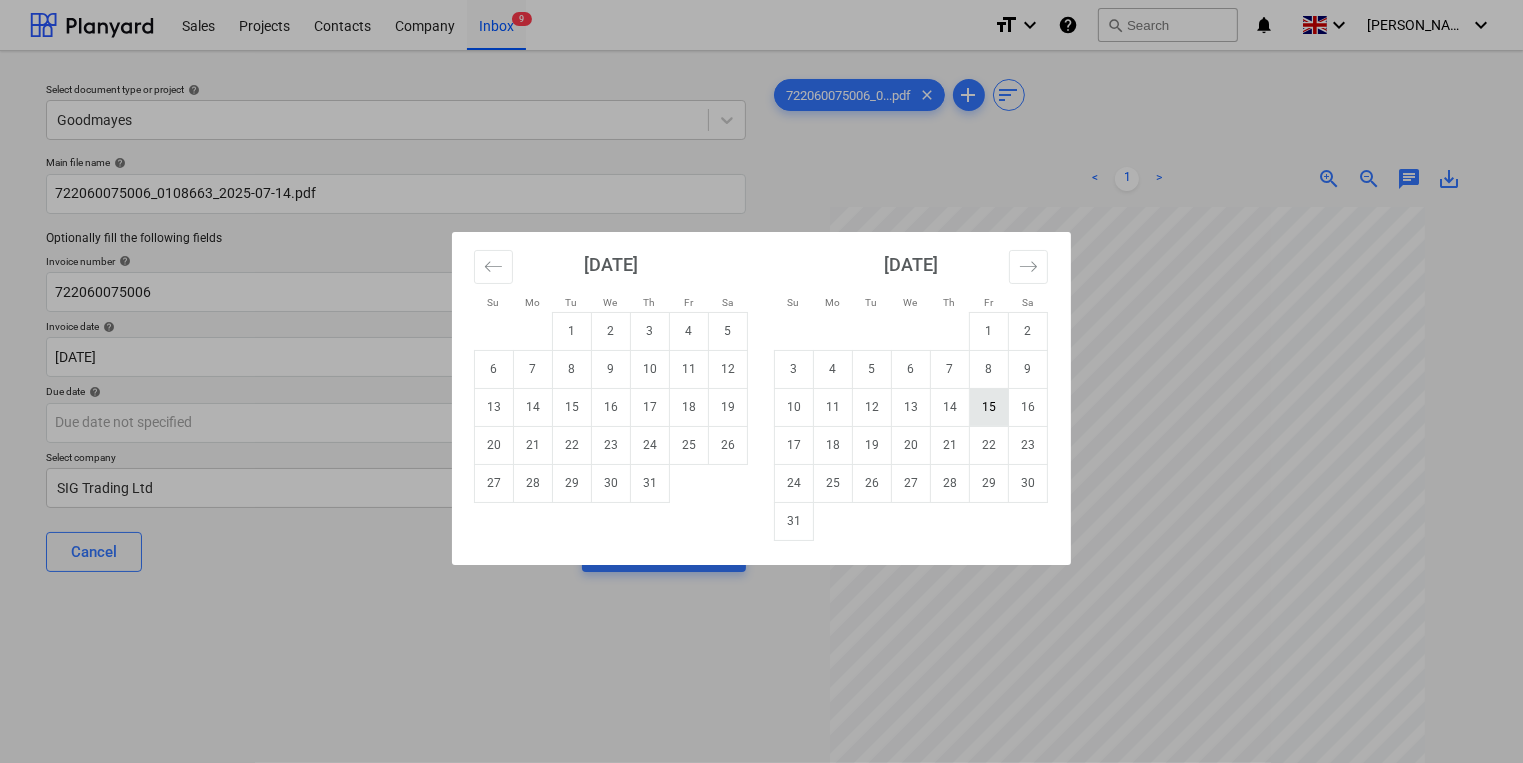 click on "15" at bounding box center [989, 407] 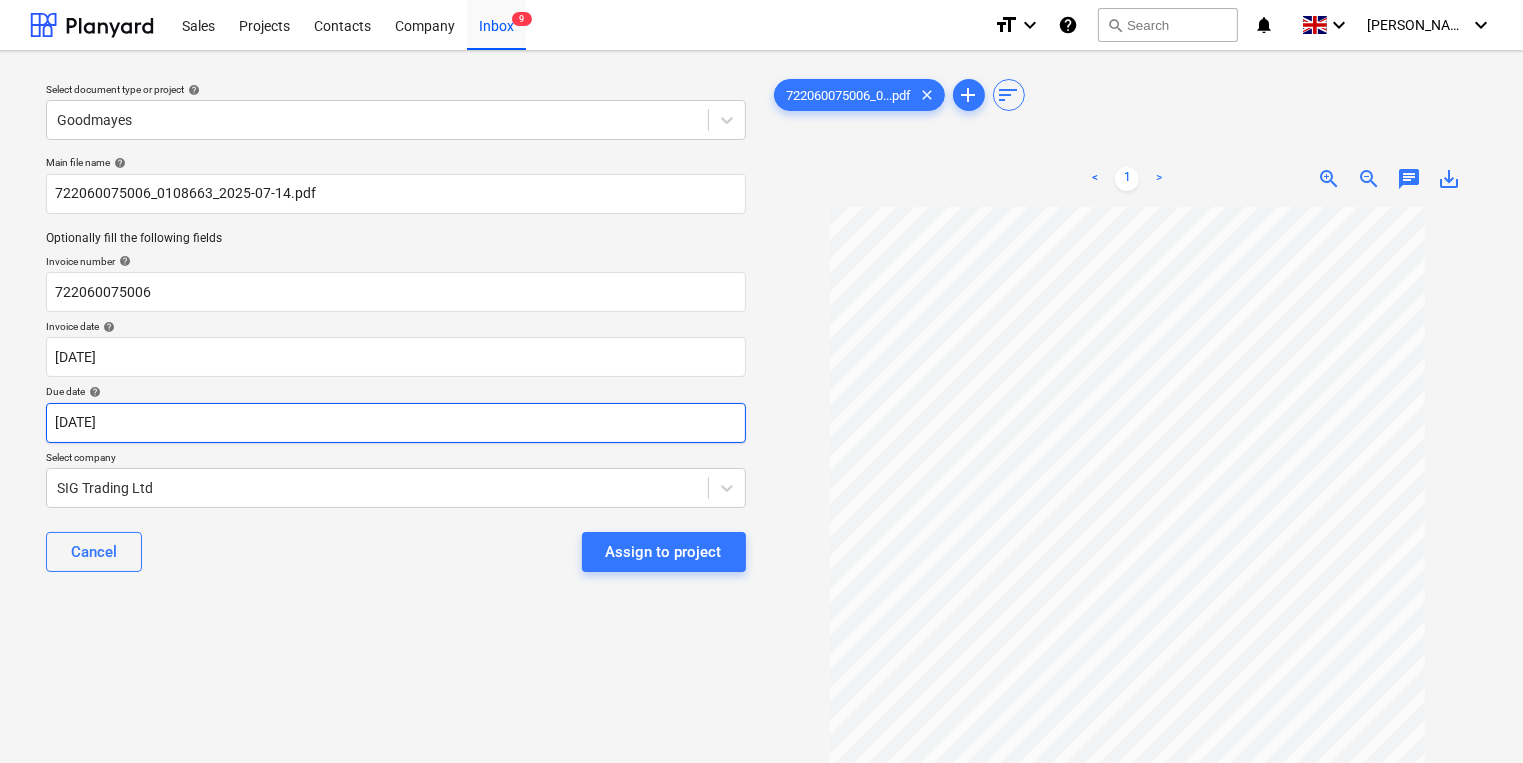 click on "Sales Projects Contacts Company Inbox 9 format_size keyboard_arrow_down help search Search notifications 0 keyboard_arrow_down [PERSON_NAME] keyboard_arrow_down Select document type or project help Goodmayes Main file name help 722060075006_0108663_2025-07-14.pdf Optionally fill the following fields Invoice number help 722060075006 Invoice date help [DATE] 14.07.2025 Press the down arrow key to interact with the calendar and
select a date. Press the question mark key to get the keyboard shortcuts for changing dates. Due date help [DATE] 15.08.2025 Press the down arrow key to interact with the calendar and
select a date. Press the question mark key to get the keyboard shortcuts for changing dates. Select company SIG Trading Ltd   Cancel Assign to project 722060075006_0...pdf clear add sort < 1 > zoom_in zoom_out chat 0 save_alt" at bounding box center (761, 381) 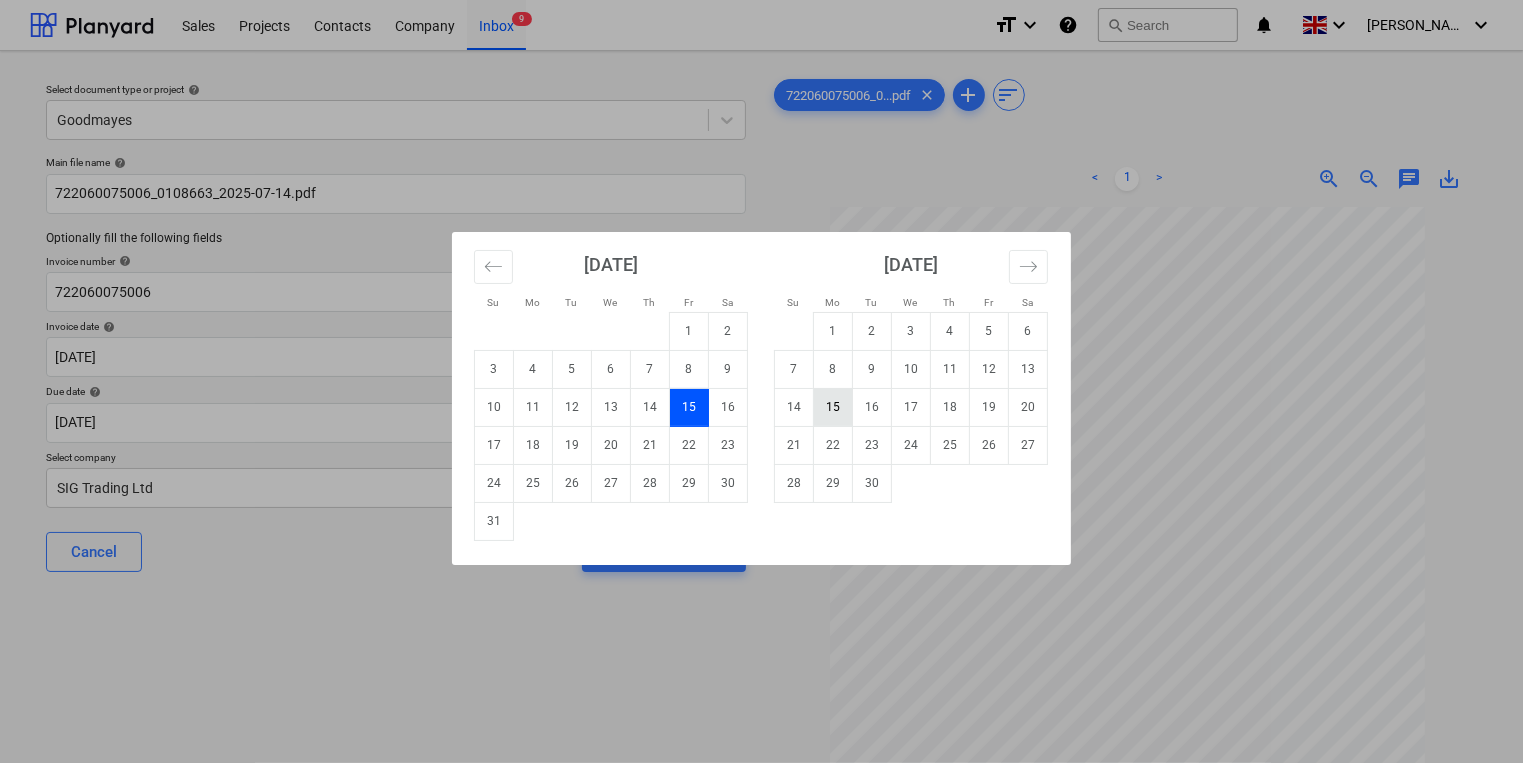 click on "15" at bounding box center (833, 407) 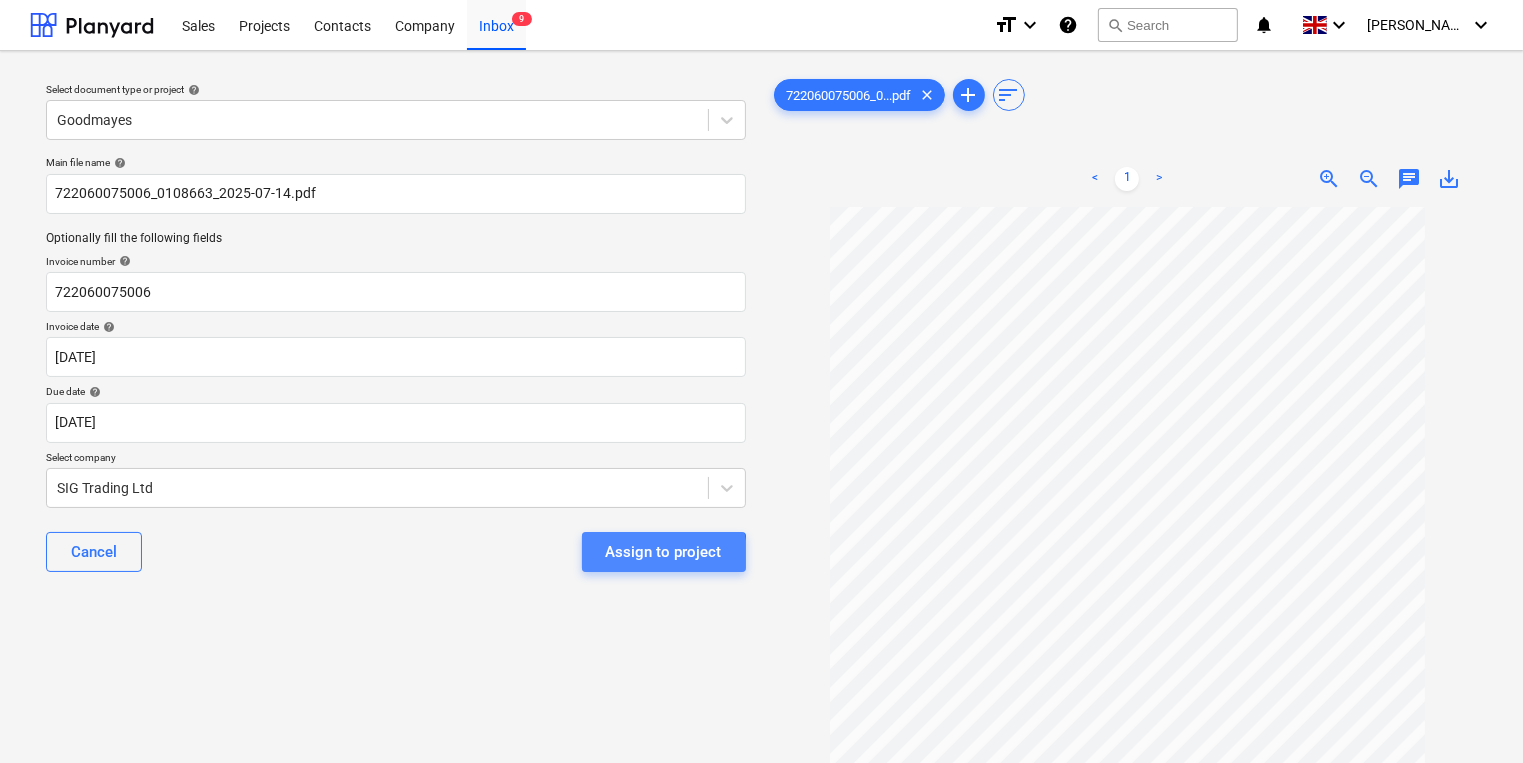 click on "Assign to project" at bounding box center (664, 552) 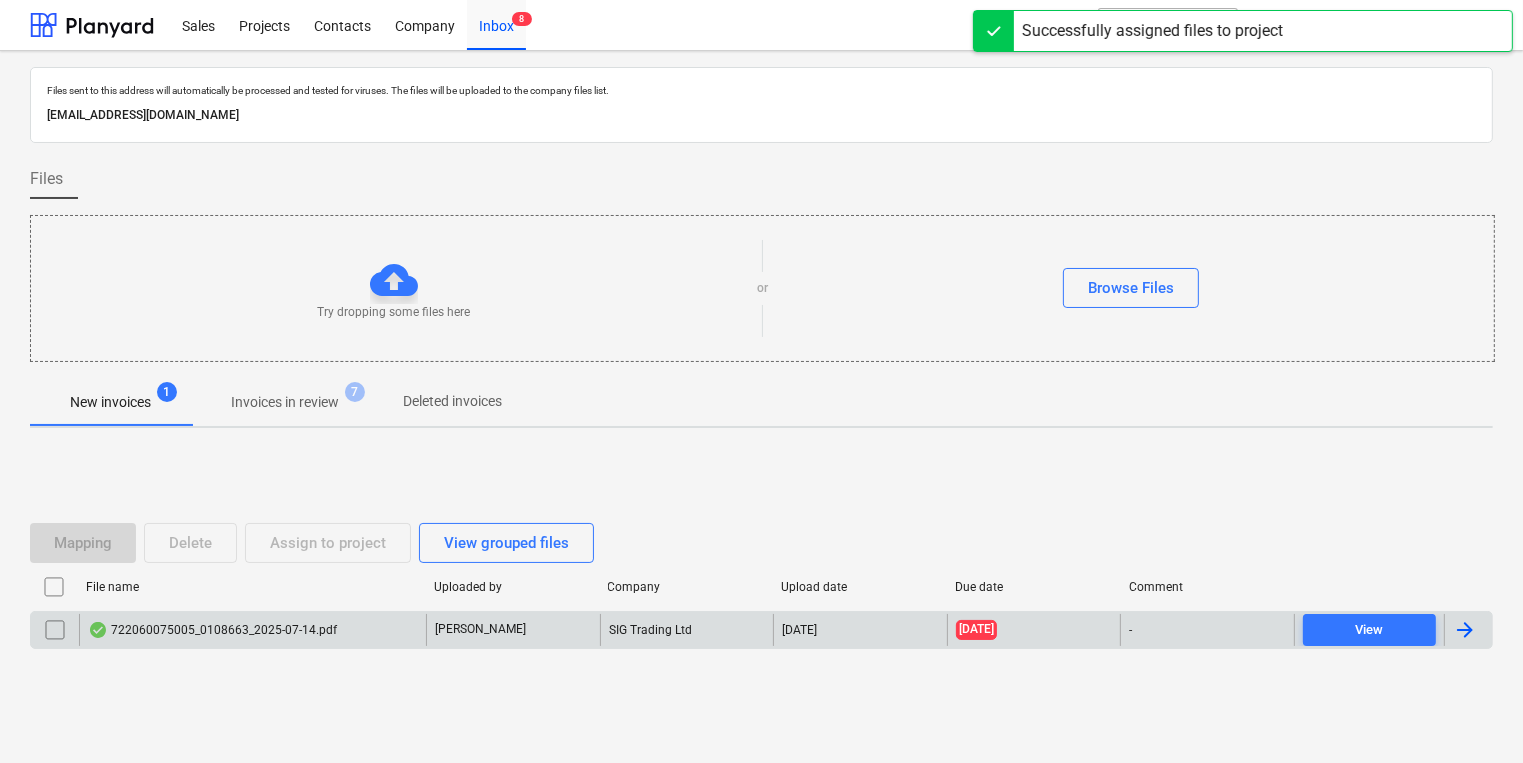 click on "722060075005_0108663_2025-07-14.pdf" at bounding box center (212, 630) 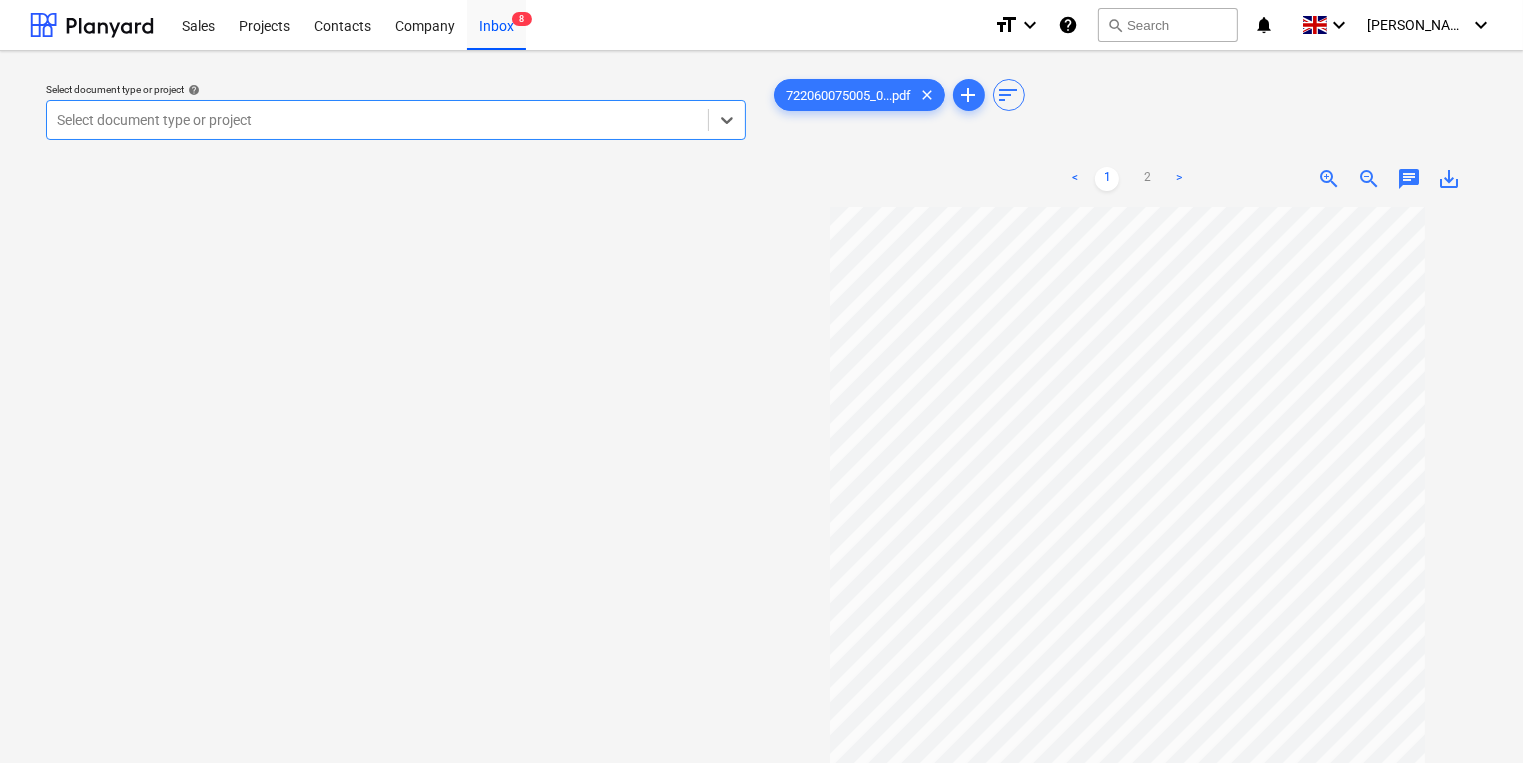 scroll, scrollTop: 138, scrollLeft: 0, axis: vertical 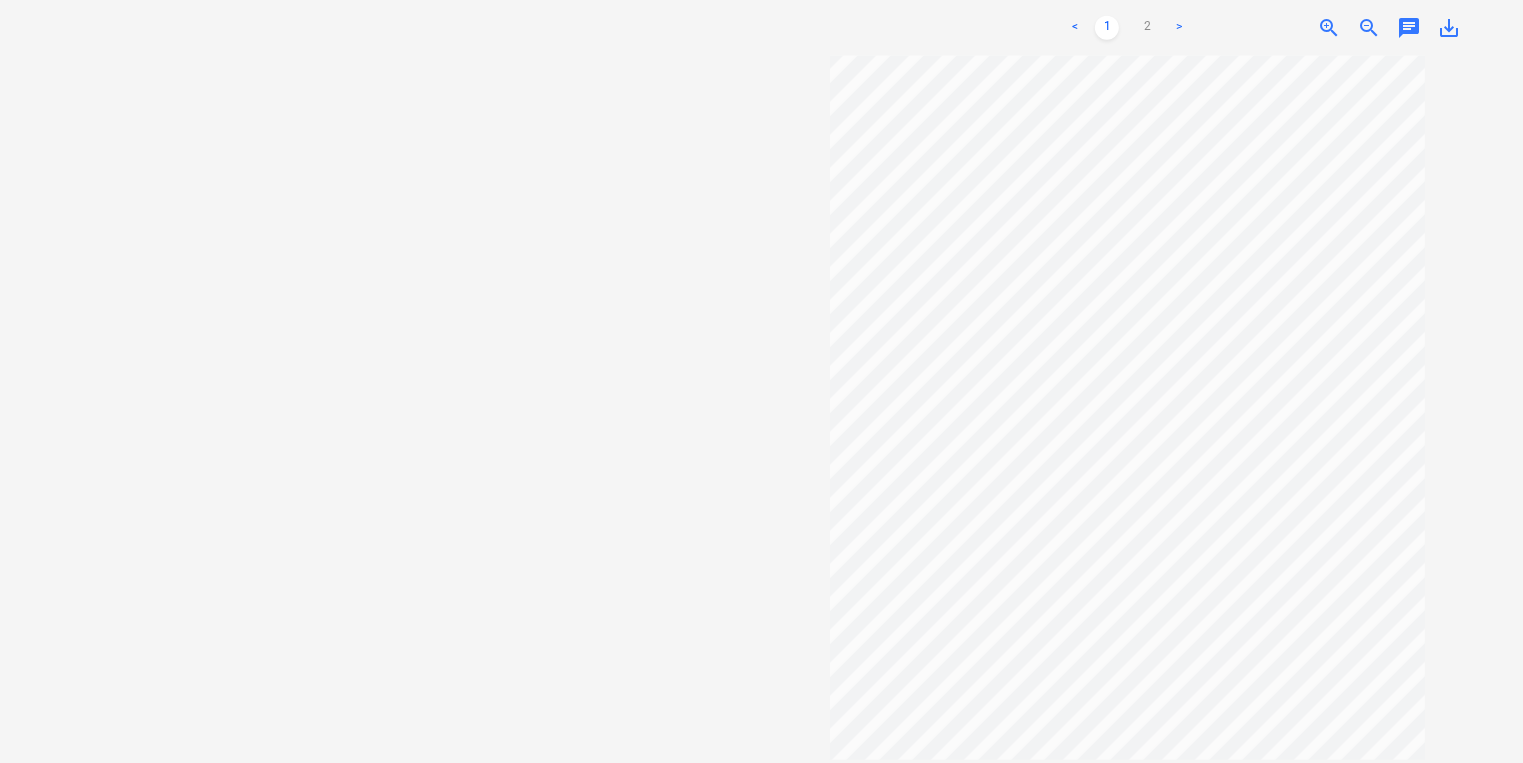 click on ">" at bounding box center (1179, 28) 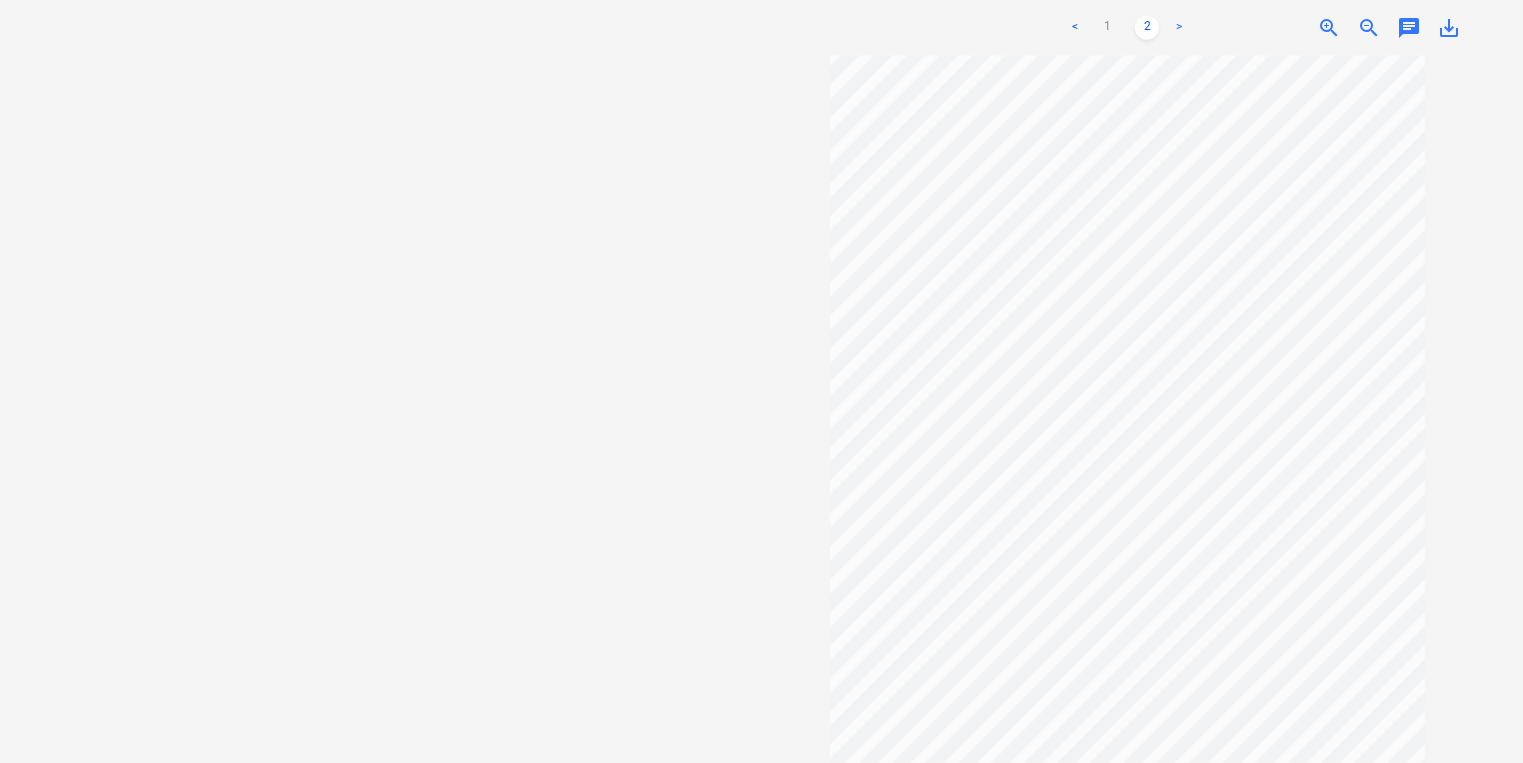 scroll, scrollTop: 0, scrollLeft: 0, axis: both 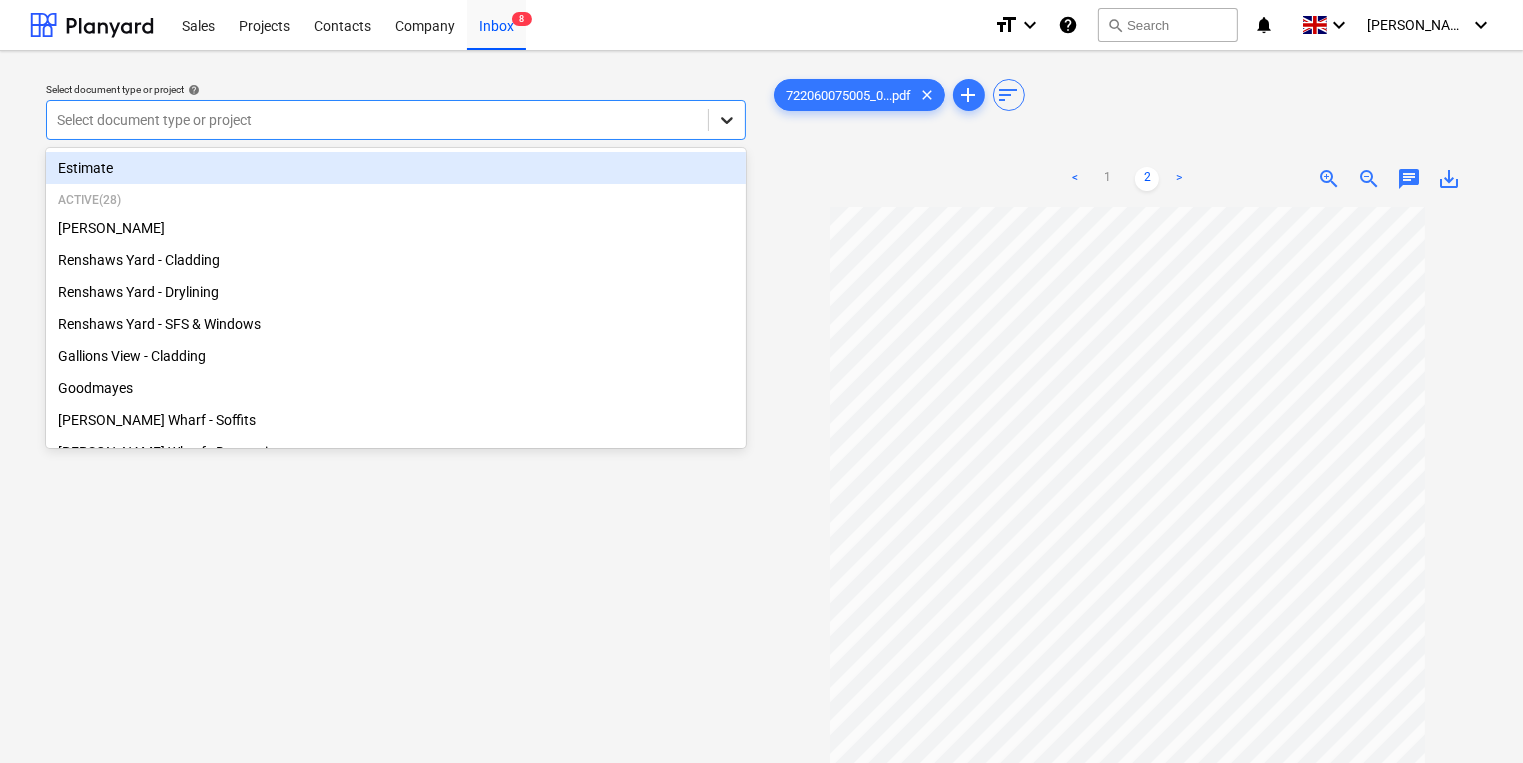 click 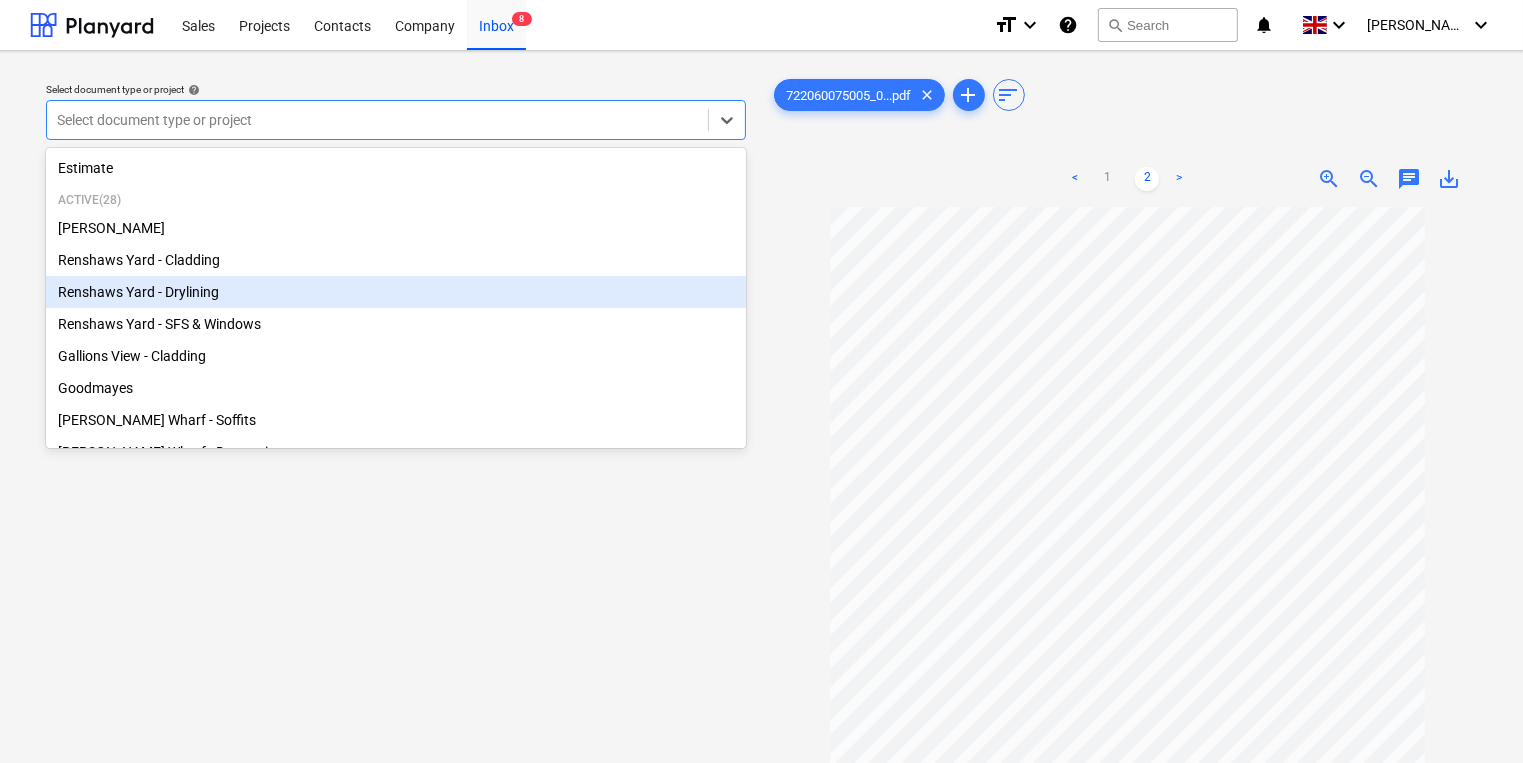 click on "Renshaws Yard -  Drylining" at bounding box center (396, 292) 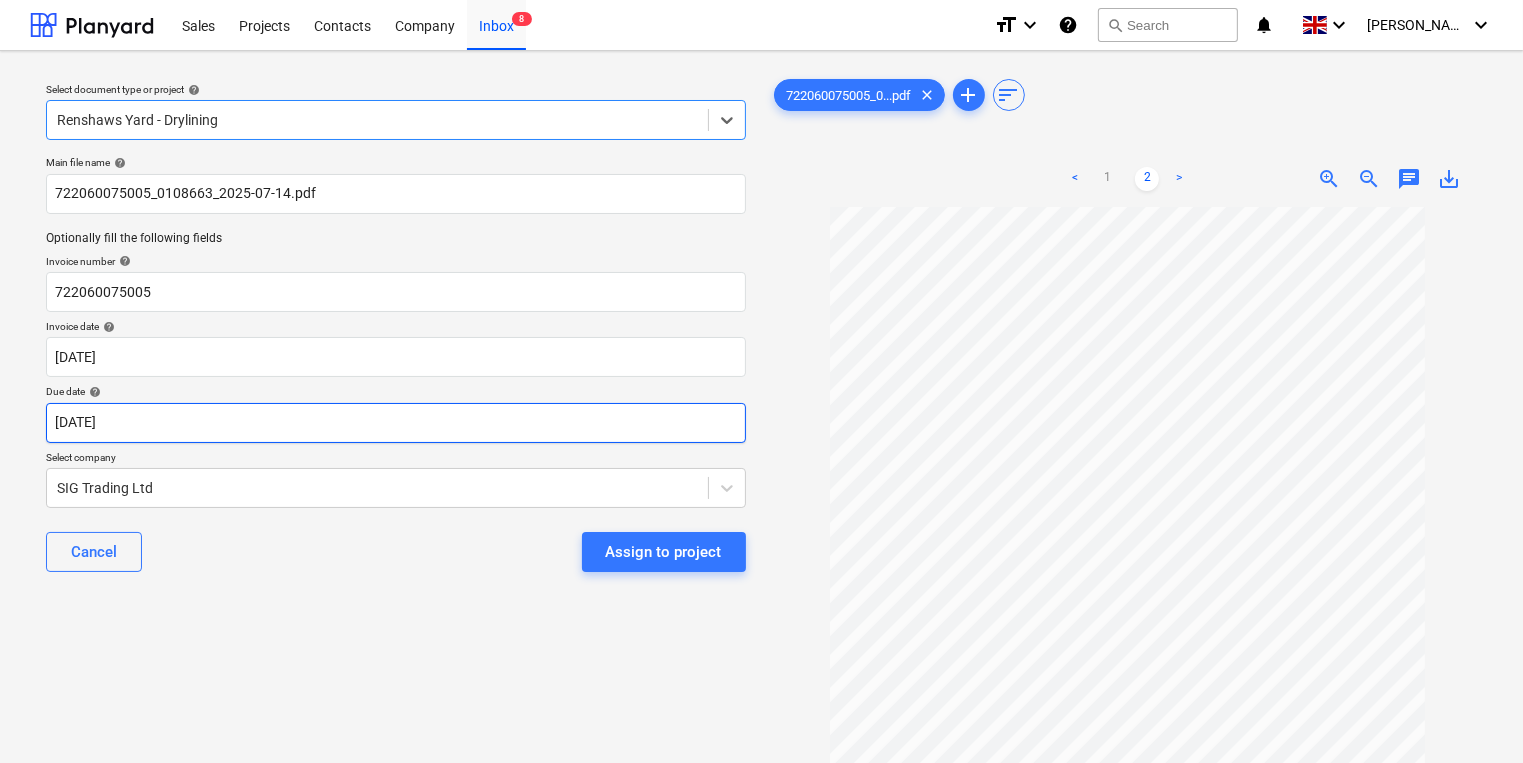 click on "Sales Projects Contacts Company Inbox 8 format_size keyboard_arrow_down help search Search notifications 0 keyboard_arrow_down [PERSON_NAME] keyboard_arrow_down Select document type or project help option Renshaws Yard -  Drylining, selected.   Select is focused ,type to refine list, press Down to open the menu,  Renshaws Yard -  Drylining Main file name help 722060075005_0108663_2025-07-14.pdf Optionally fill the following fields Invoice number help 722060075005 Invoice date help [DATE] 14.07.2025 Press the down arrow key to interact with the calendar and
select a date. Press the question mark key to get the keyboard shortcuts for changing dates. Due date help [DATE] 14.07.2025 Press the down arrow key to interact with the calendar and
select a date. Press the question mark key to get the keyboard shortcuts for changing dates. Select company SIG Trading Ltd   Cancel Assign to project 722060075005_0...pdf clear add sort < 1 2 > zoom_in zoom_out chat 0 save_alt" at bounding box center [761, 381] 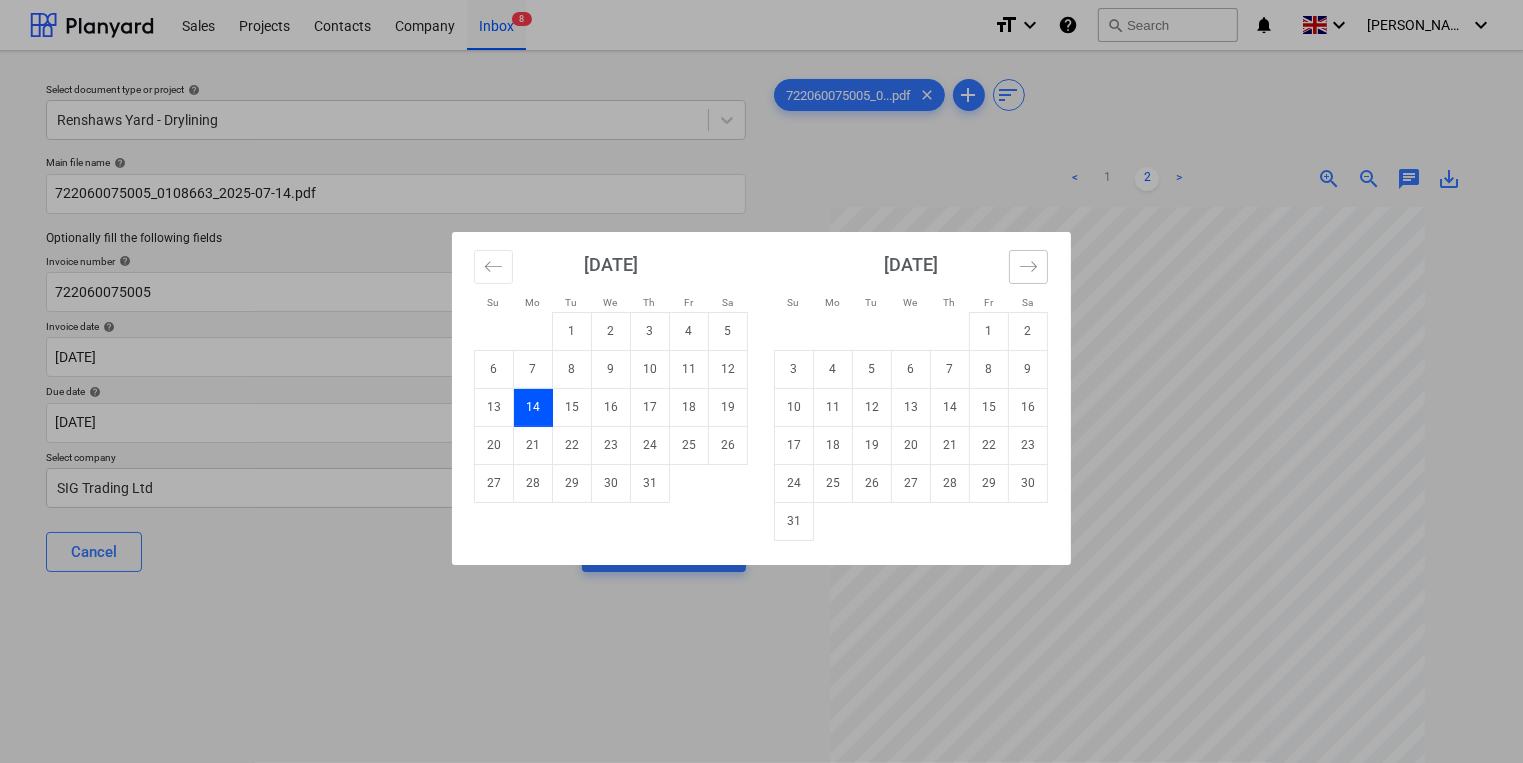 drag, startPoint x: 1040, startPoint y: 255, endPoint x: 1027, endPoint y: 260, distance: 13.928389 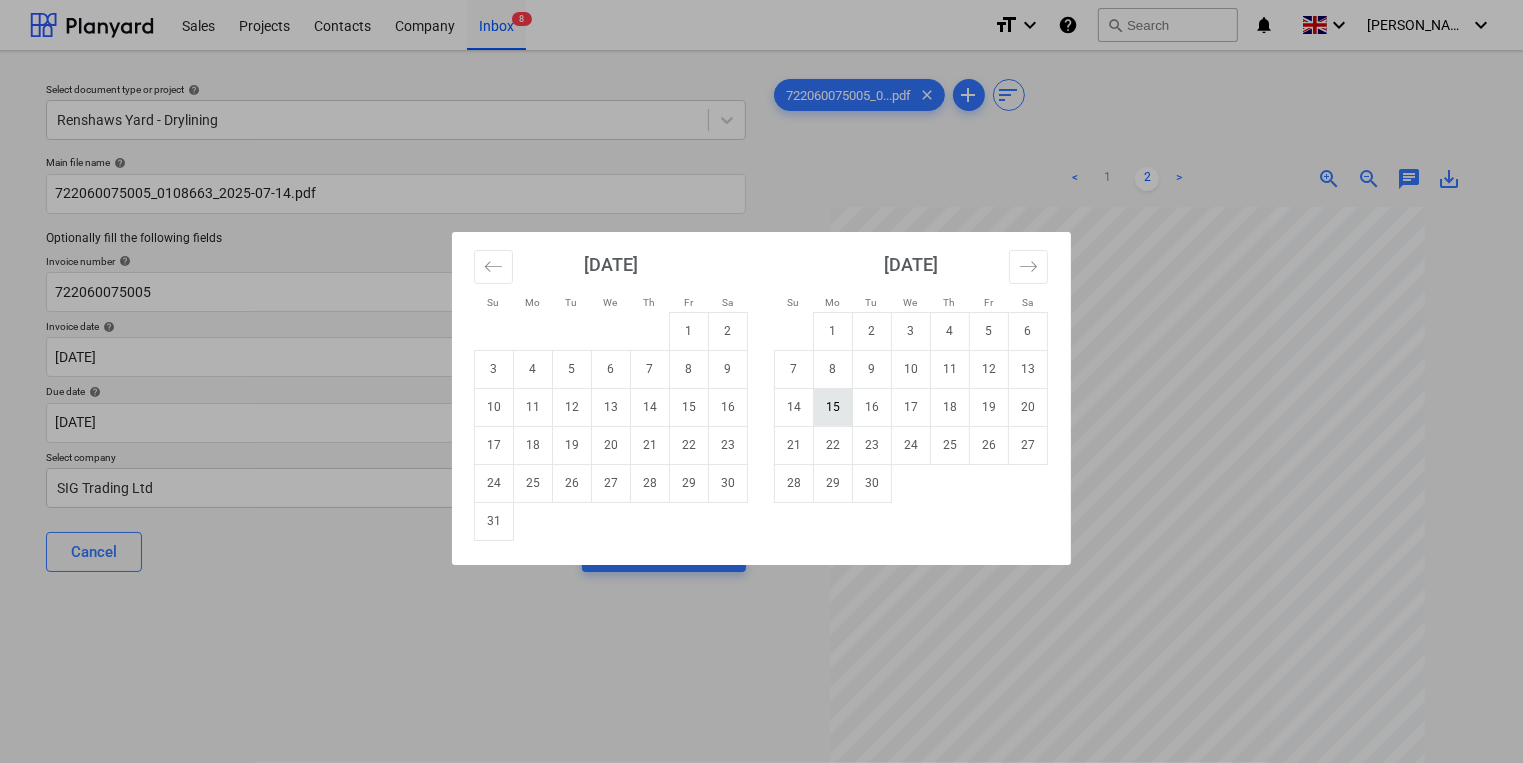 click on "15" at bounding box center (833, 407) 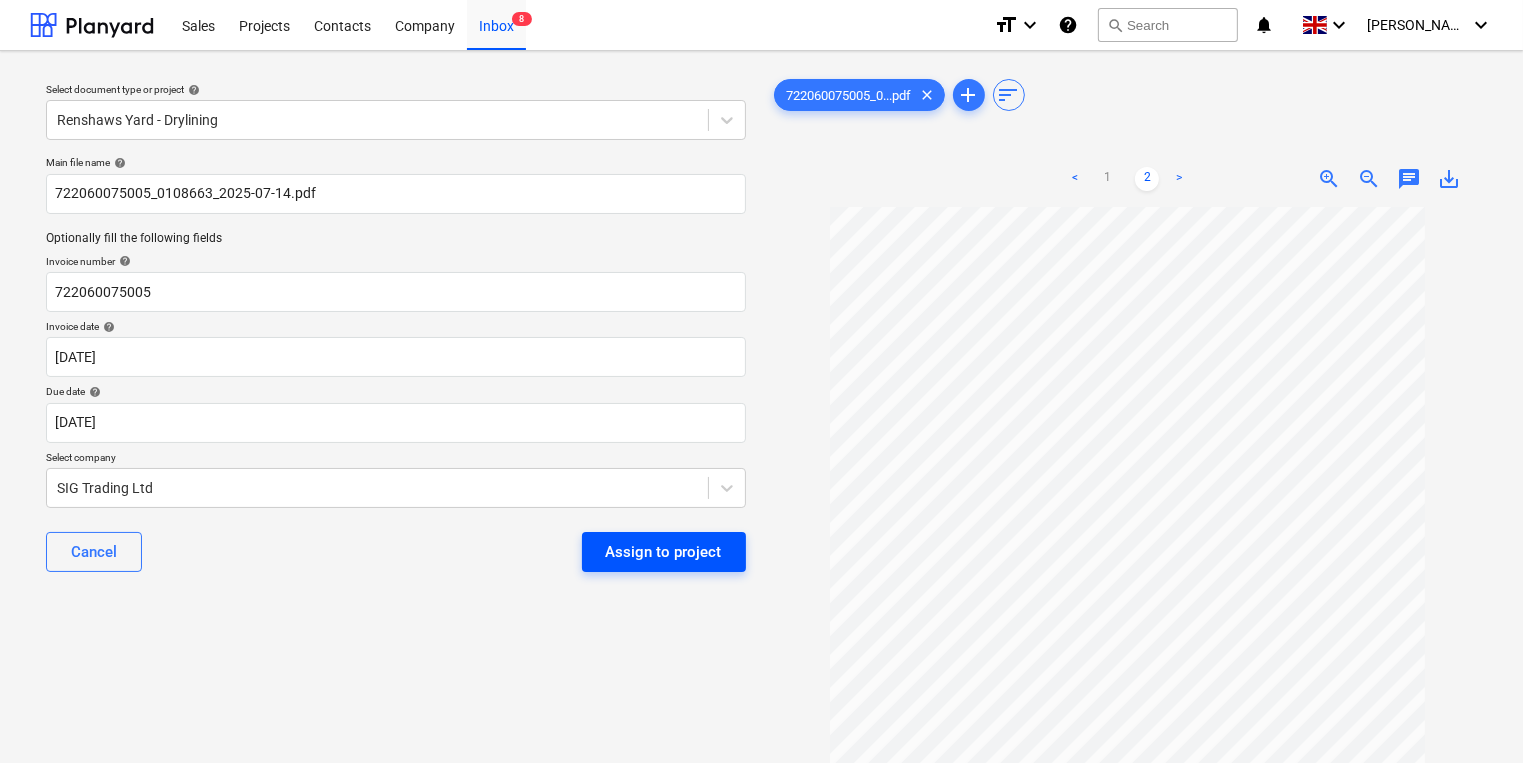 click on "Assign to project" at bounding box center (664, 552) 